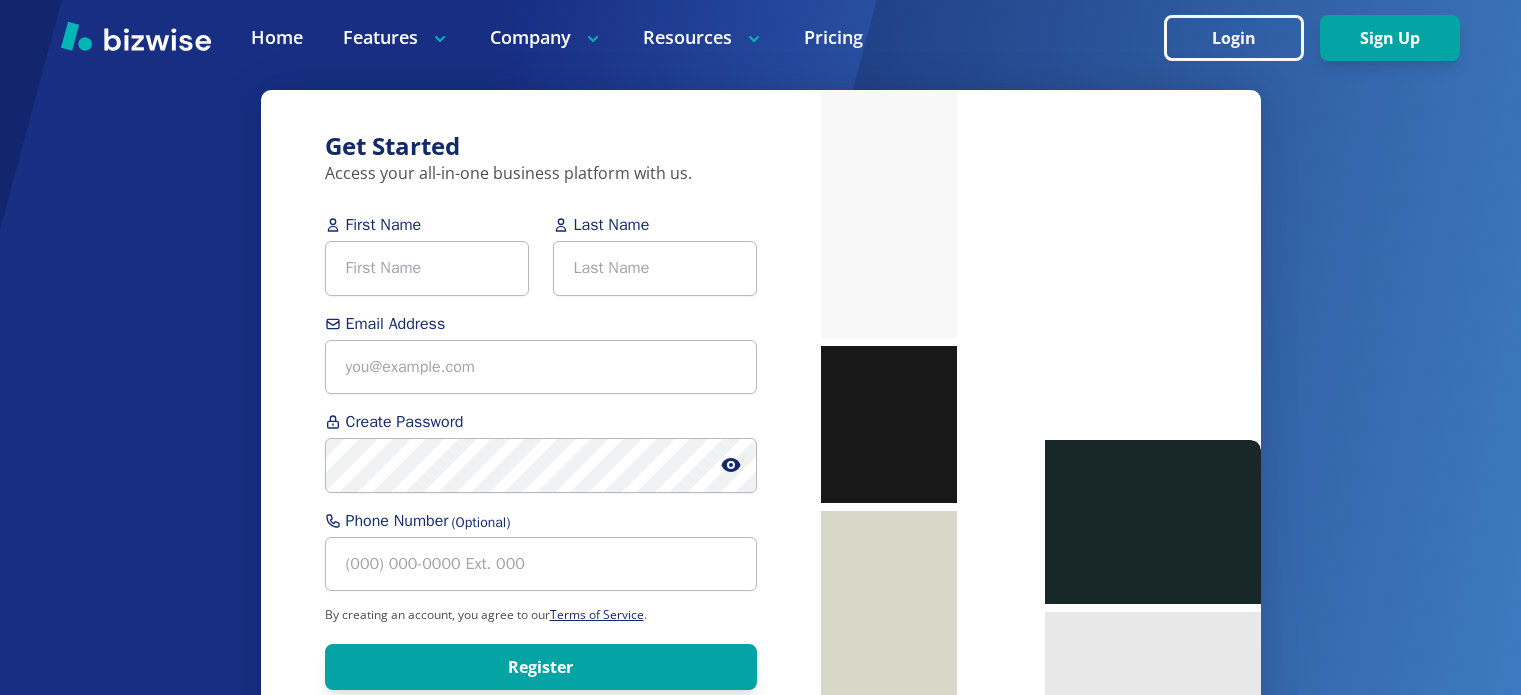 scroll, scrollTop: 0, scrollLeft: 0, axis: both 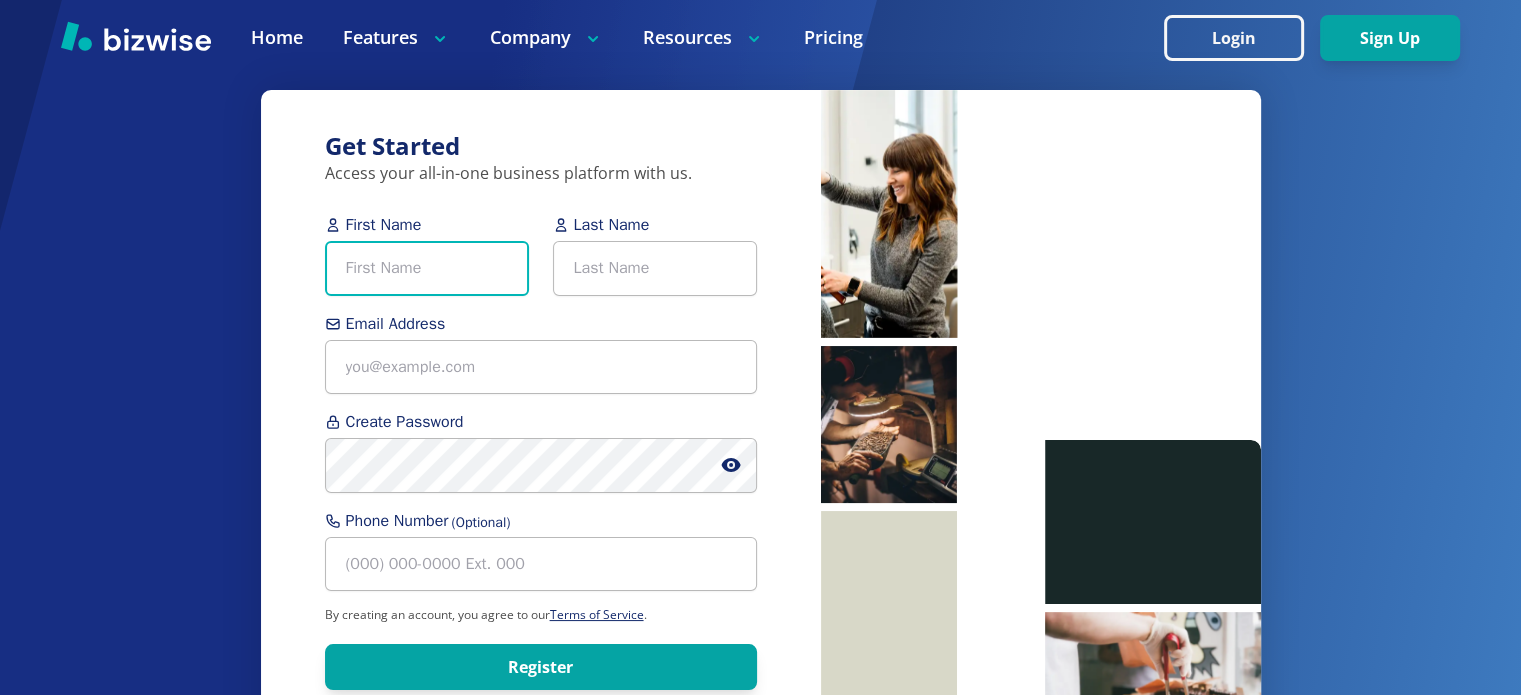 click on "First Name" at bounding box center (427, 268) 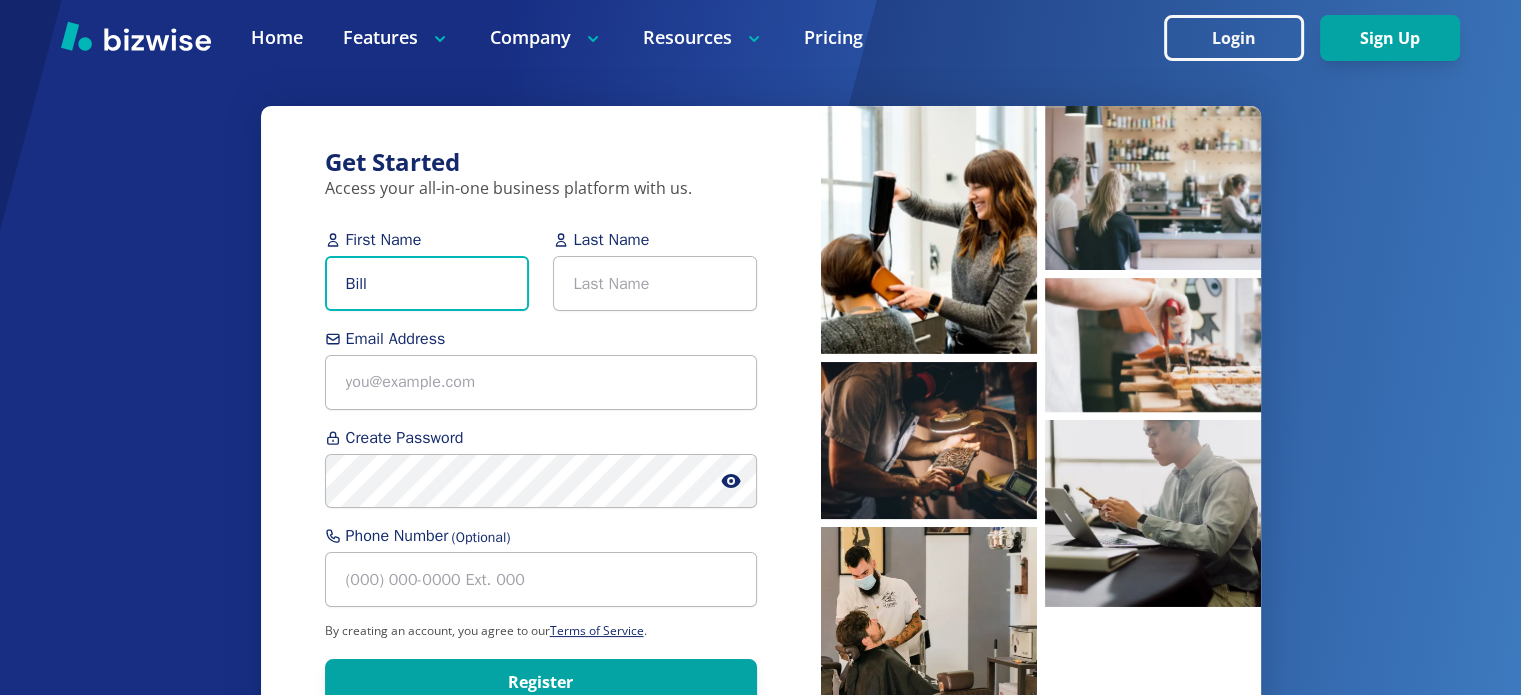 type on "Bill" 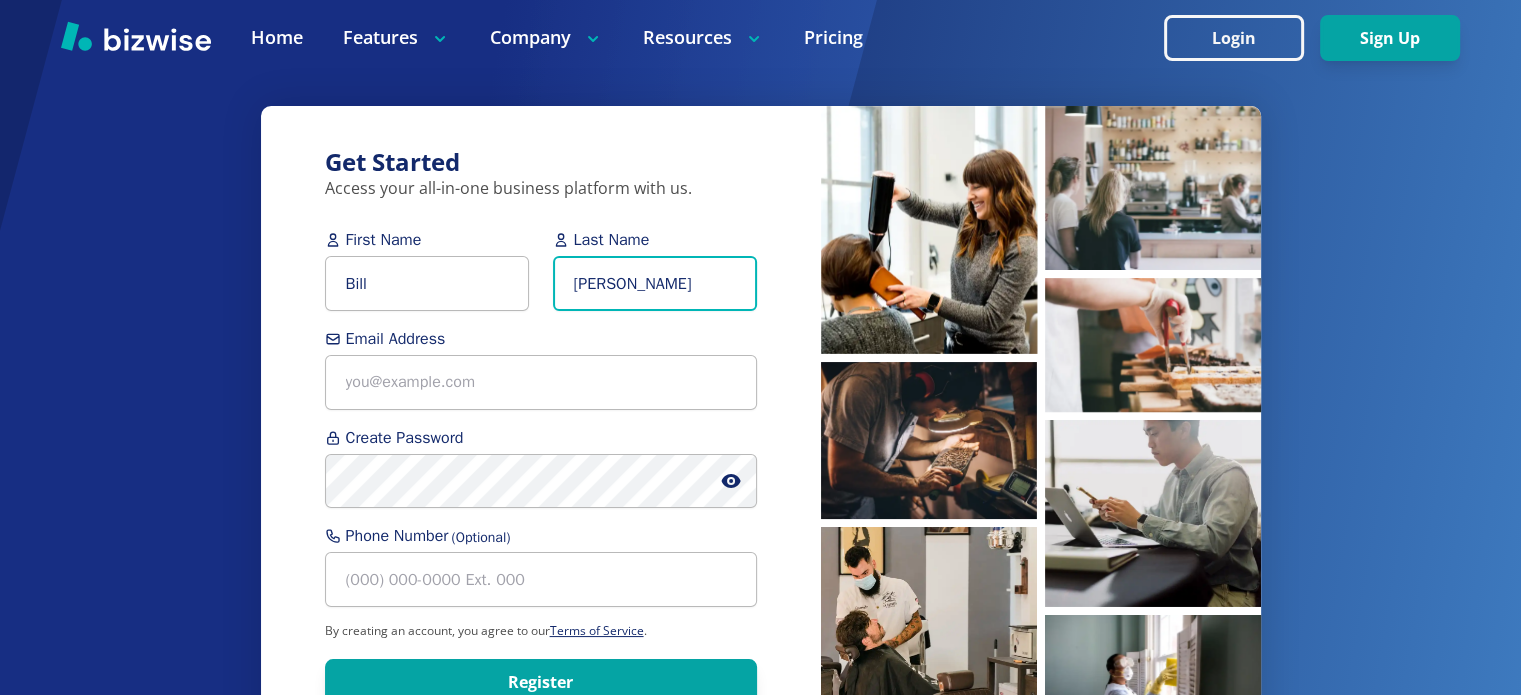 type on "[PERSON_NAME]" 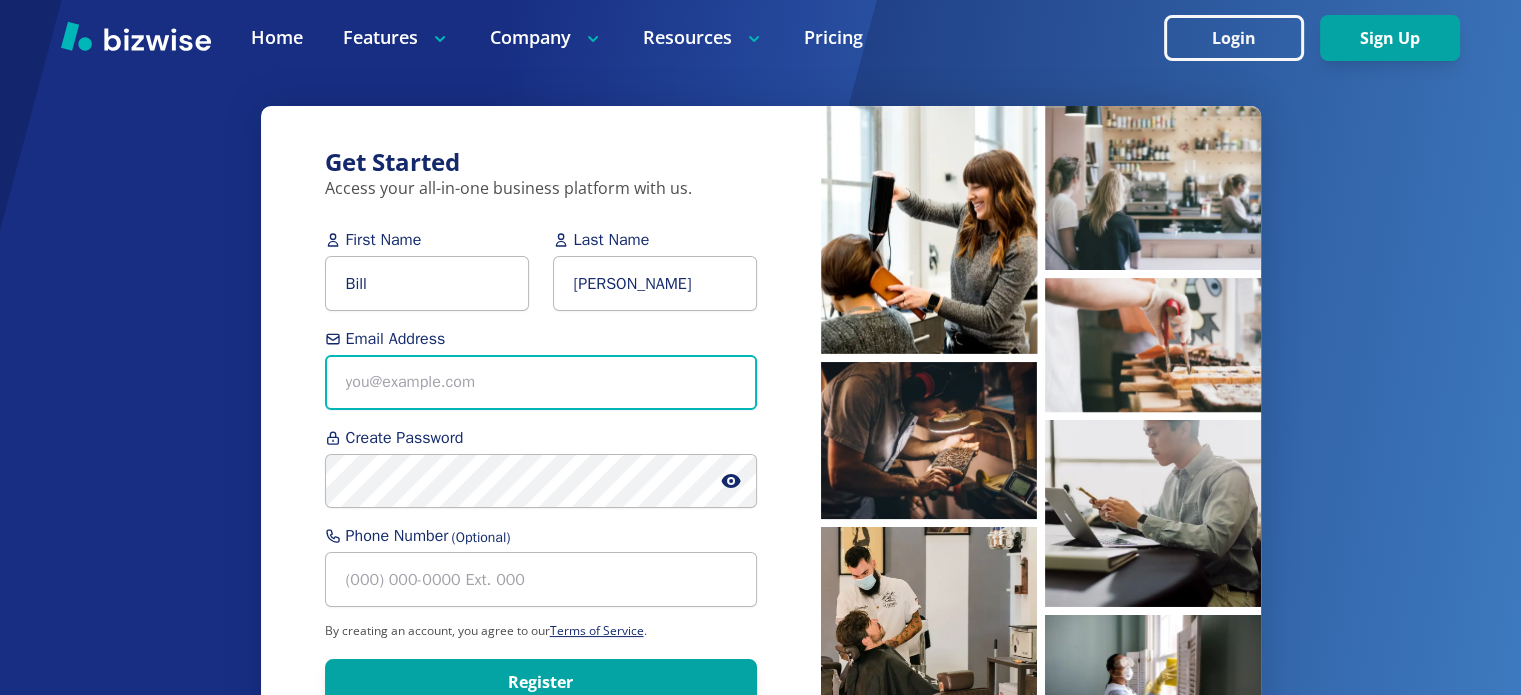 click on "Email Address" at bounding box center (541, 382) 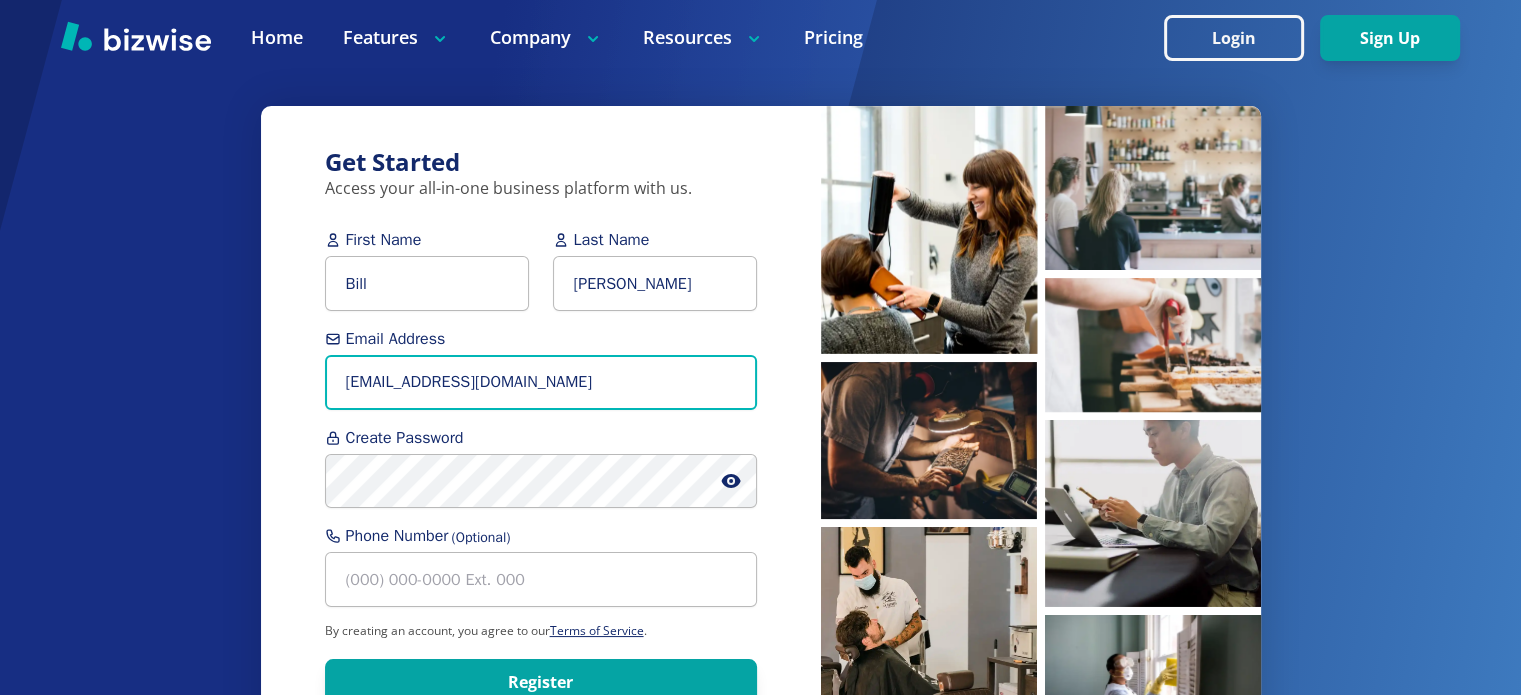 type on "aucare@att.net" 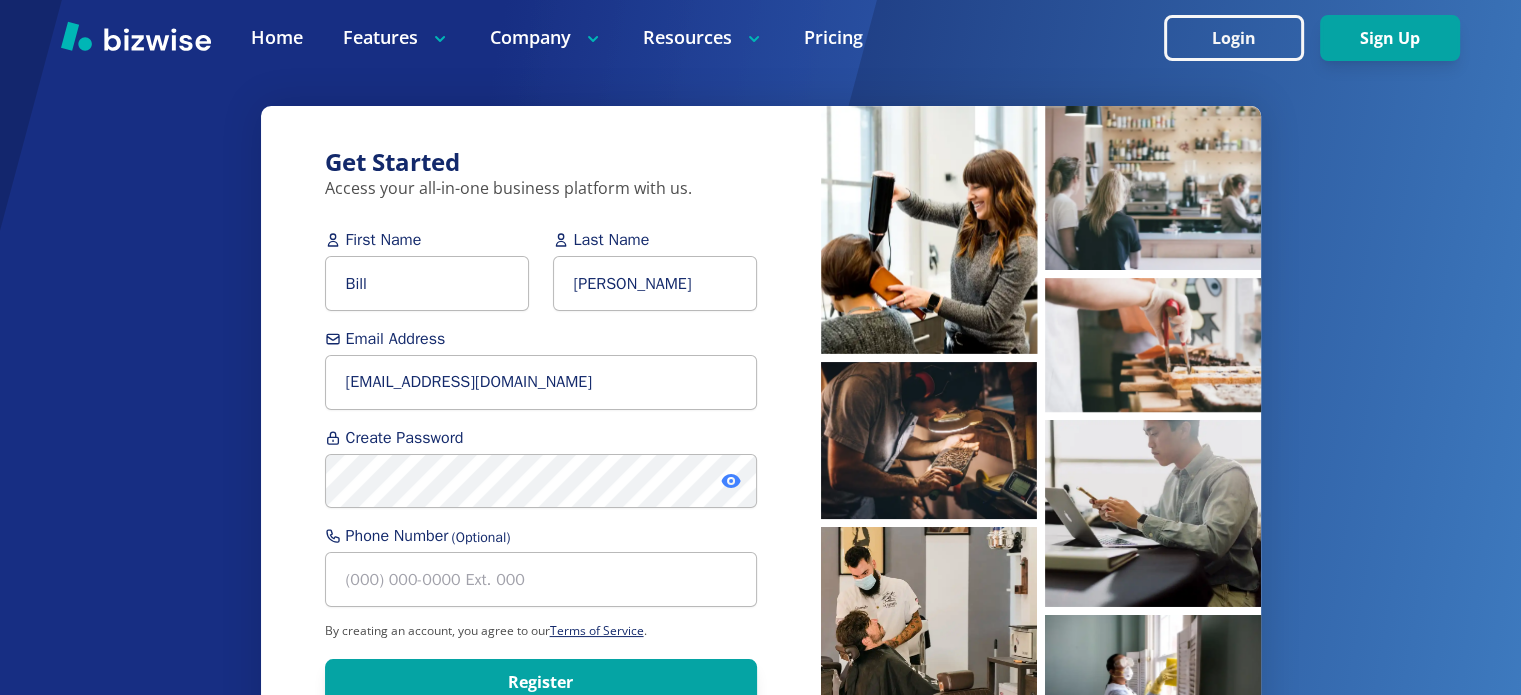 click 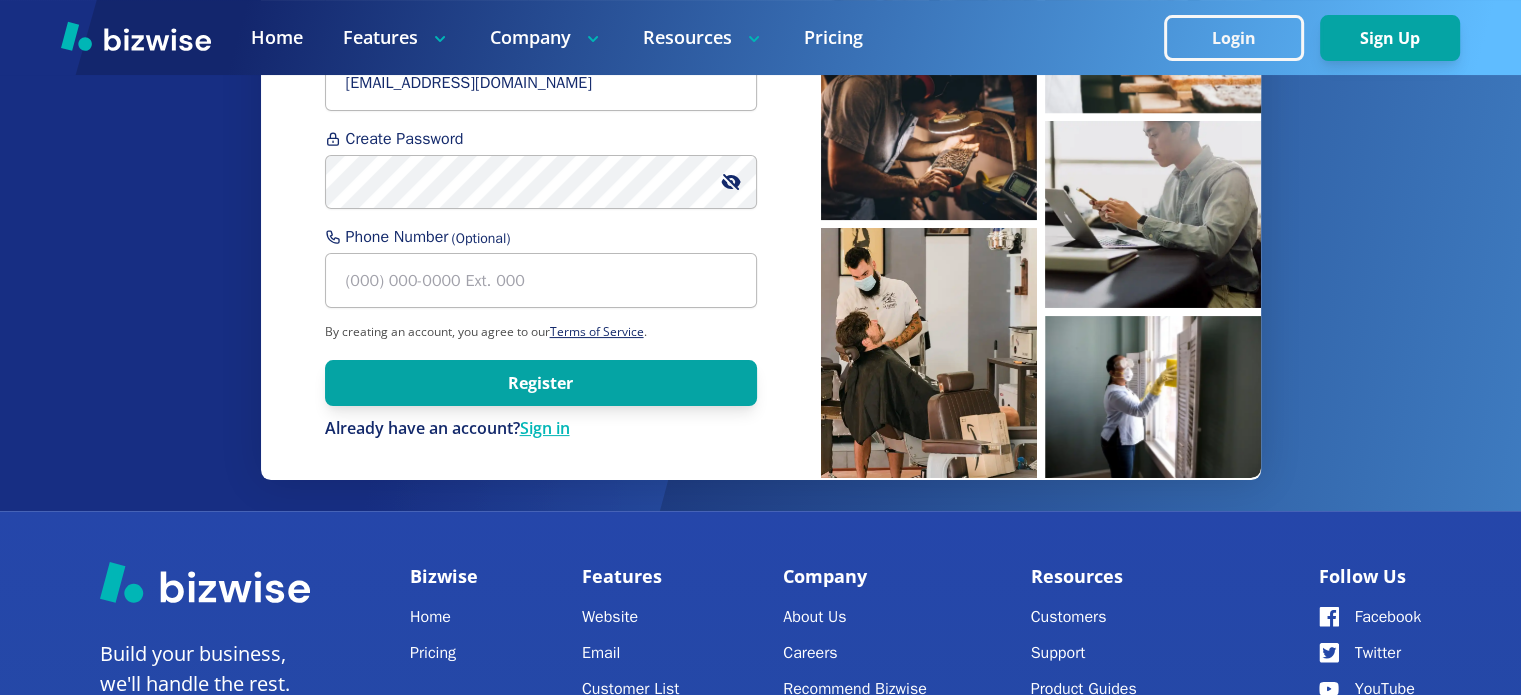 scroll, scrollTop: 300, scrollLeft: 0, axis: vertical 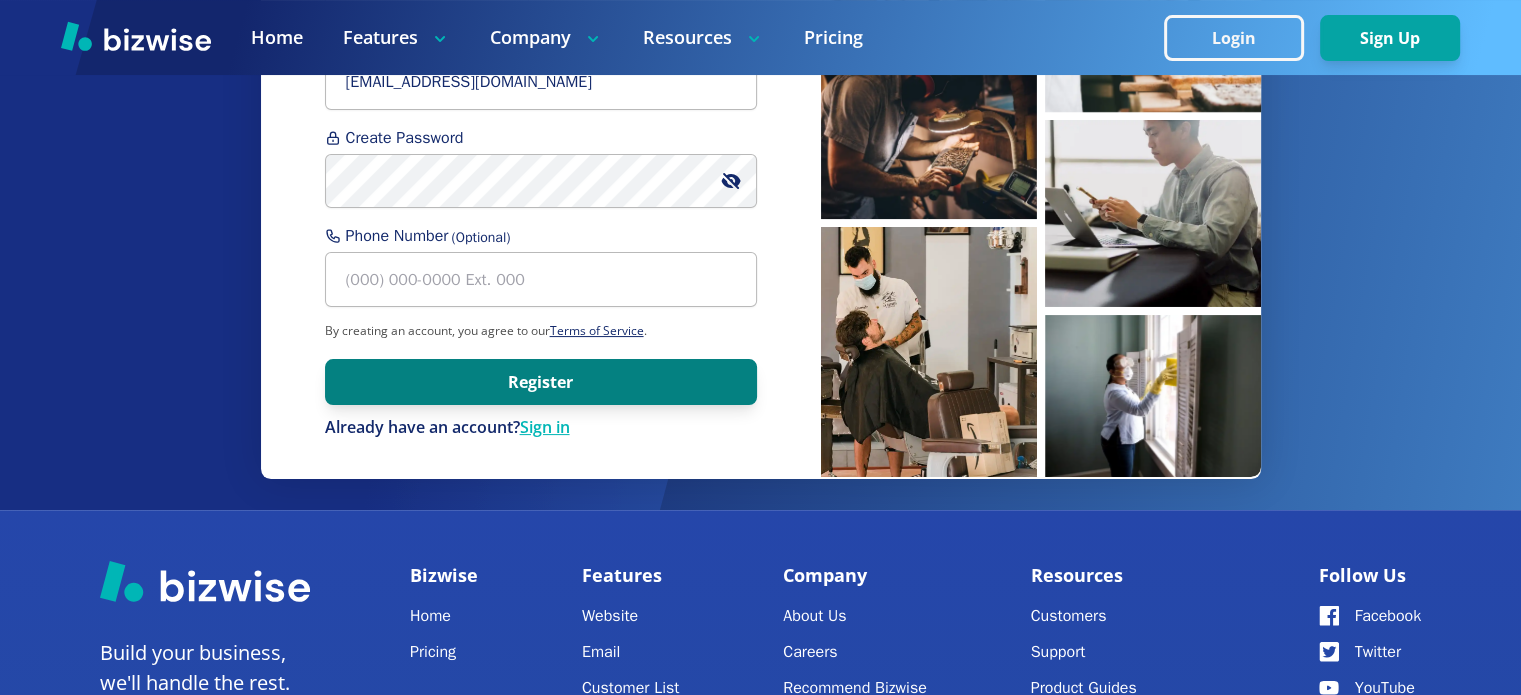 click on "Register" at bounding box center [541, 382] 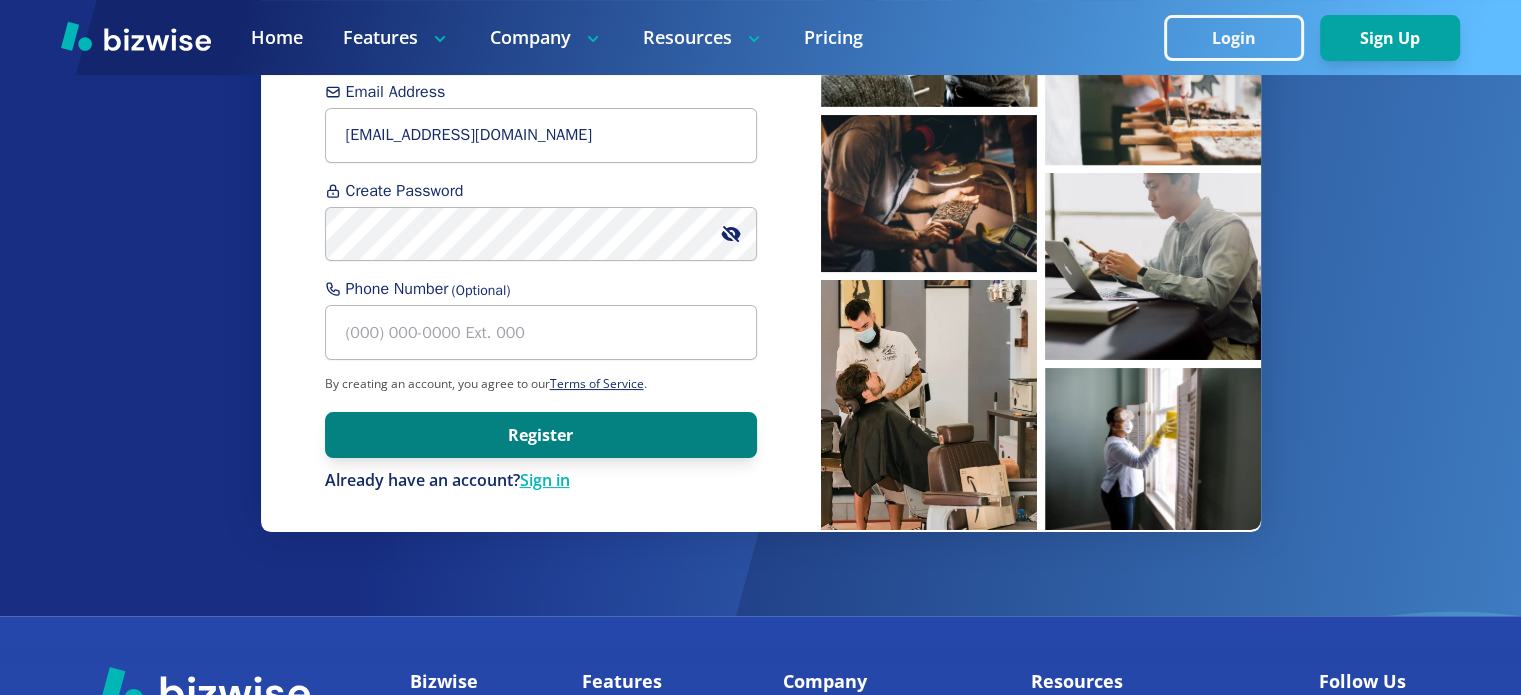 scroll, scrollTop: 247, scrollLeft: 0, axis: vertical 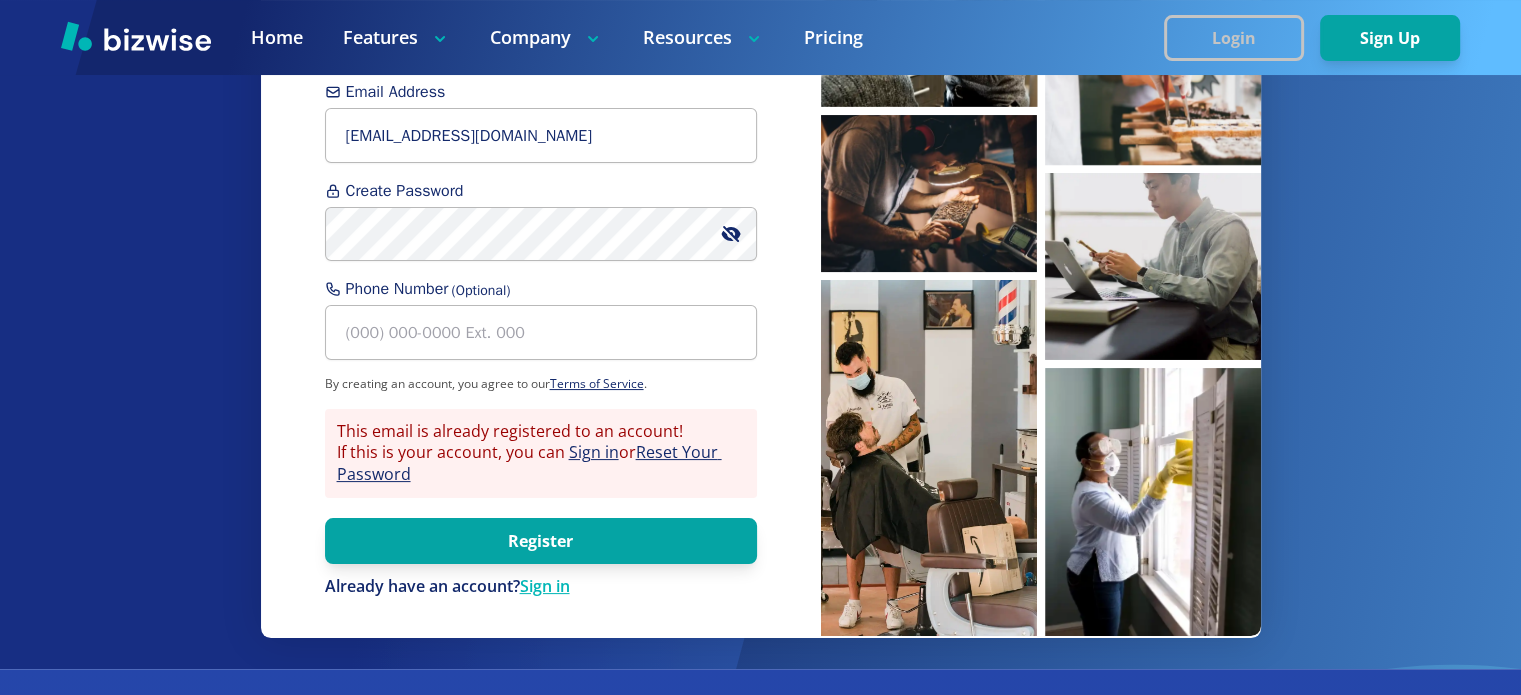 click on "Login" at bounding box center [1234, 38] 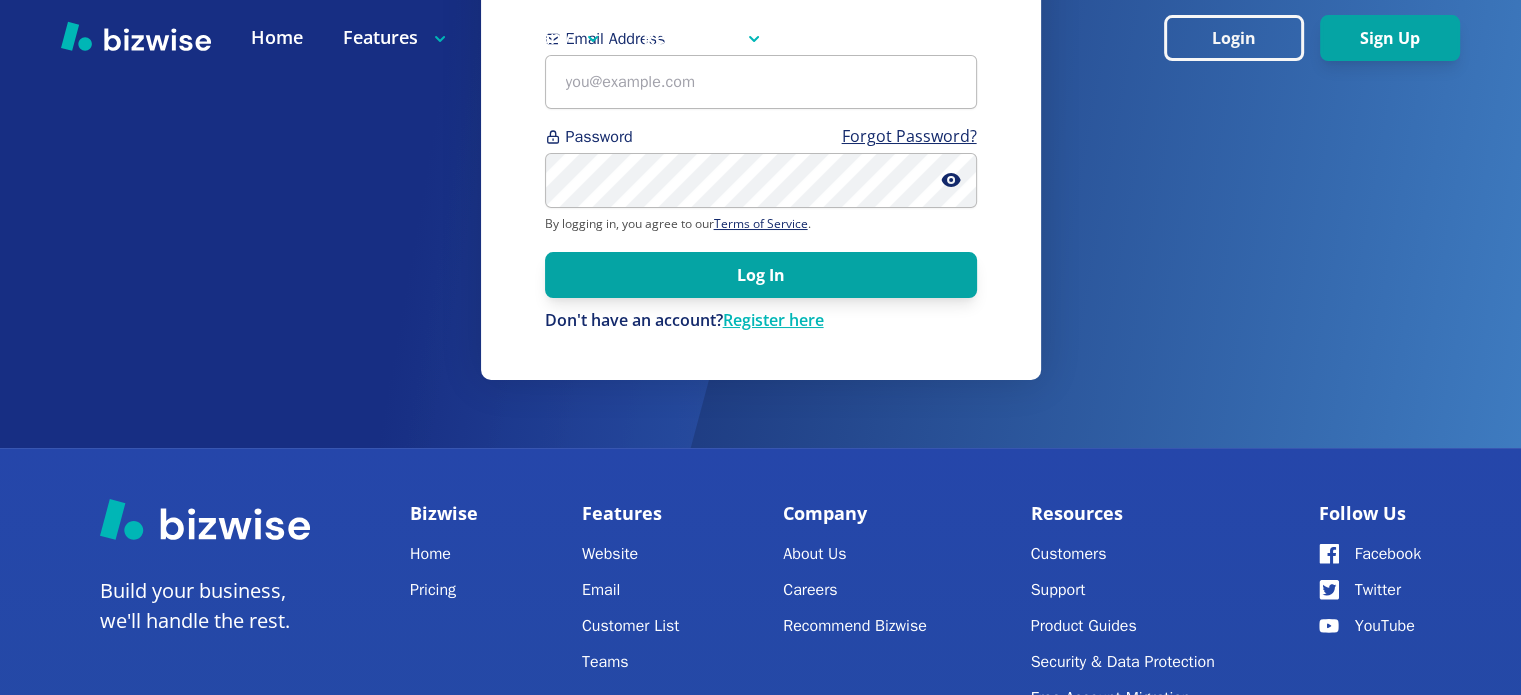 scroll, scrollTop: 0, scrollLeft: 0, axis: both 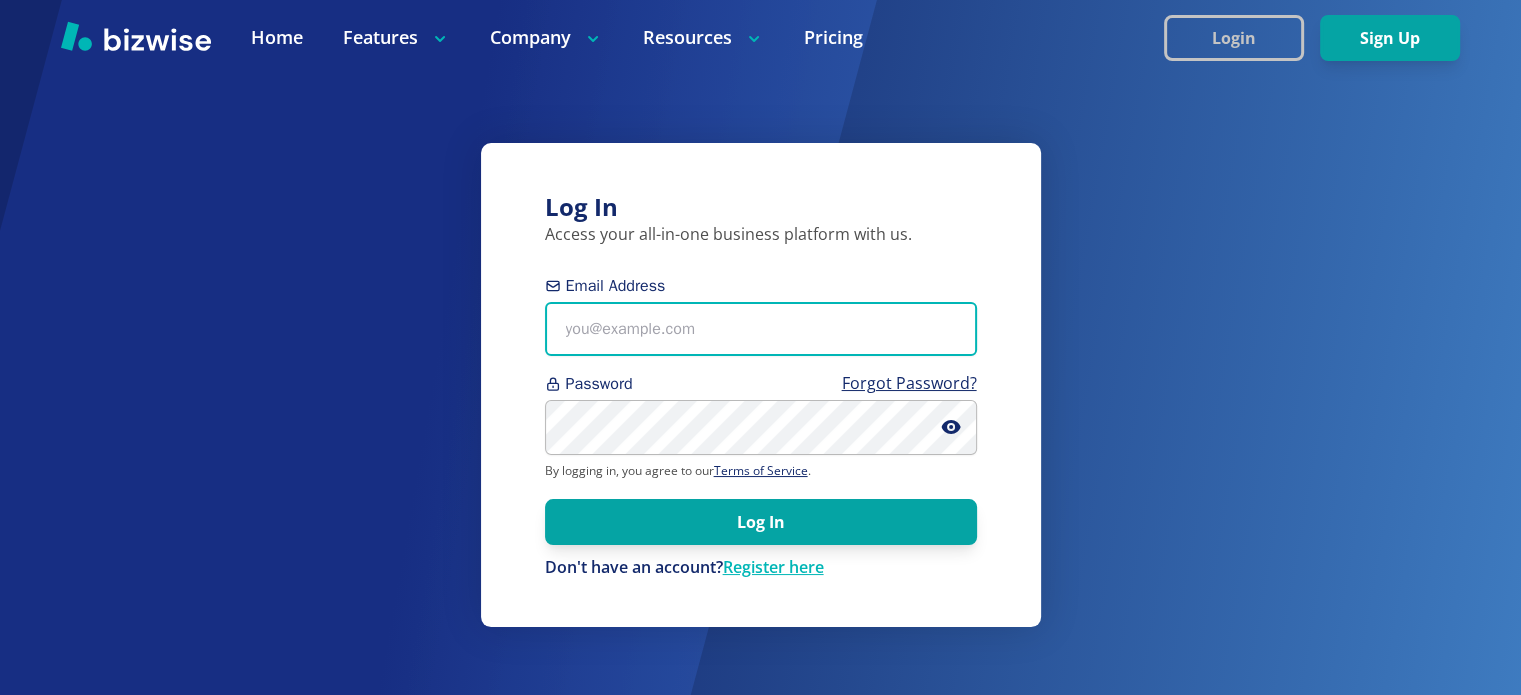 type on "altiv4@aol.com" 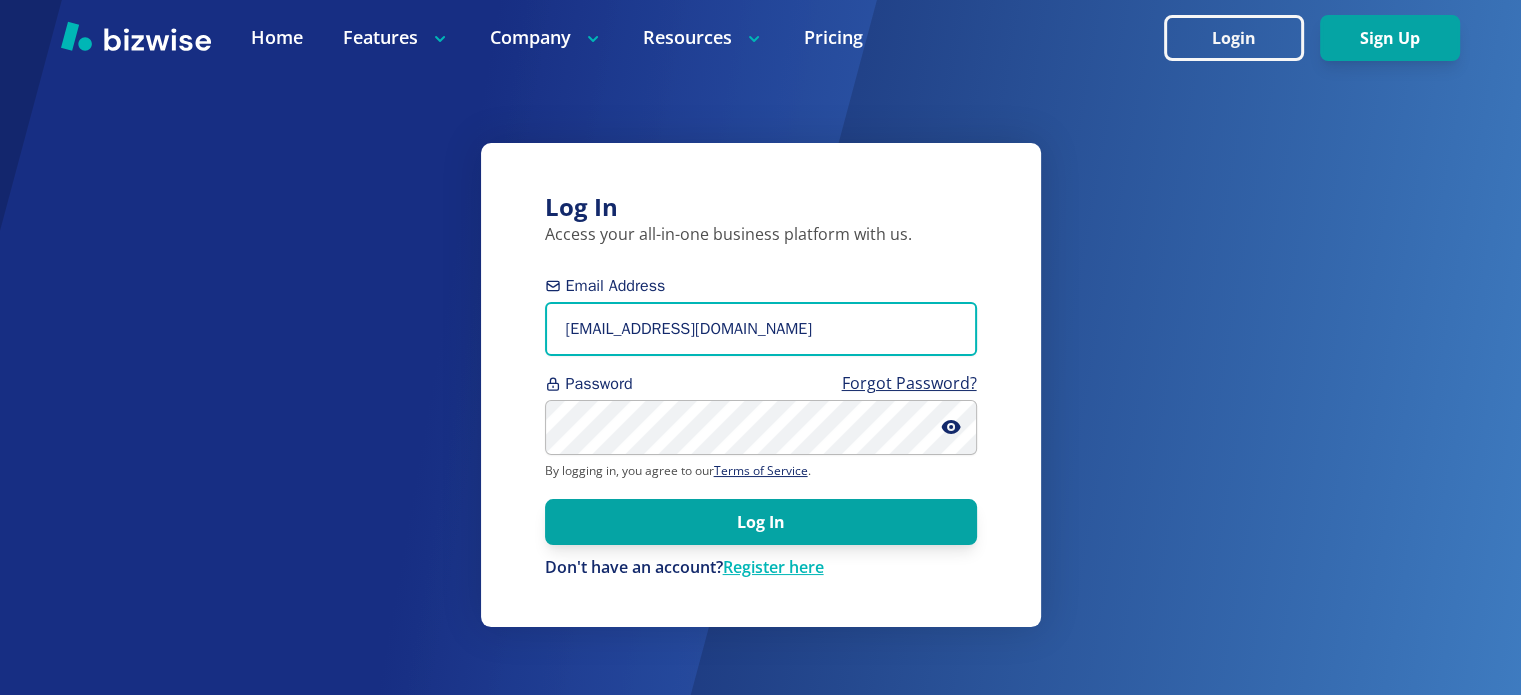 drag, startPoint x: 674, startPoint y: 323, endPoint x: 466, endPoint y: 295, distance: 209.87616 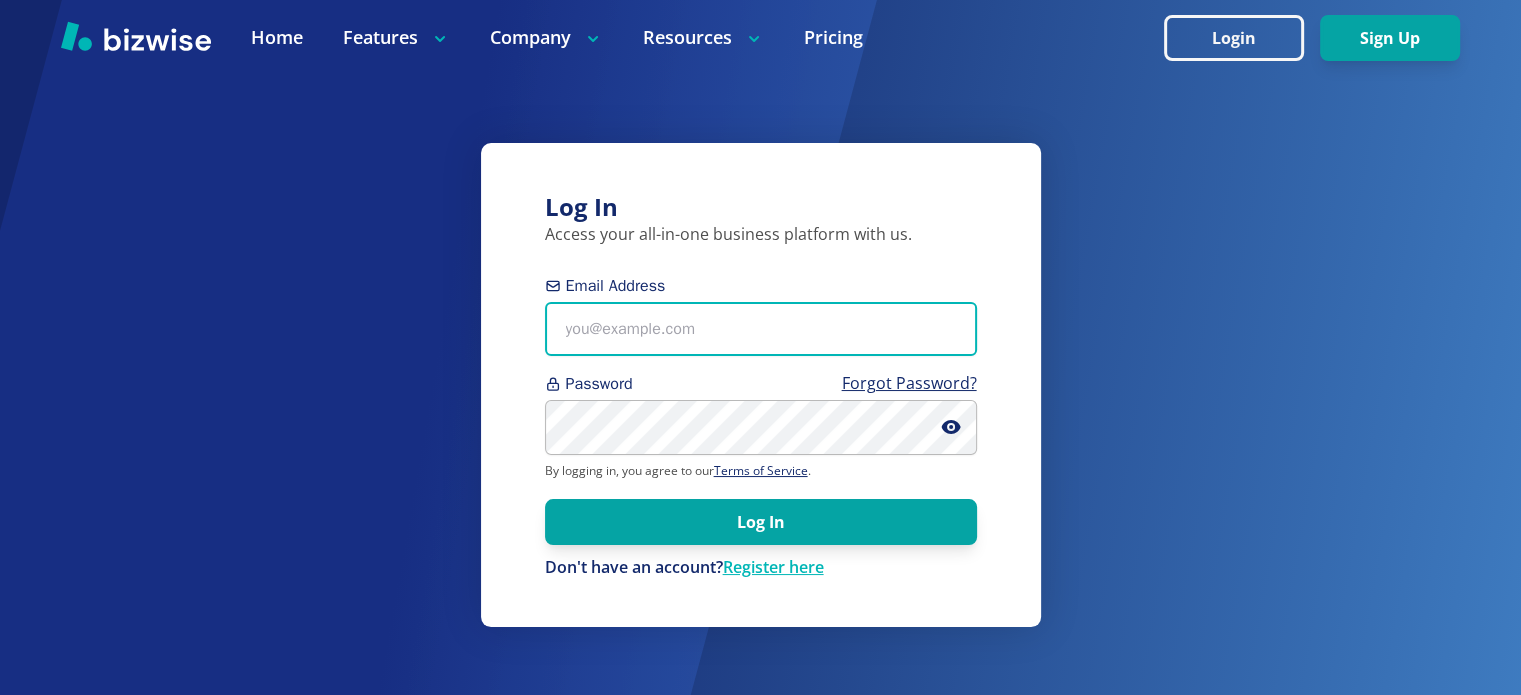paste on "aucare@att.net" 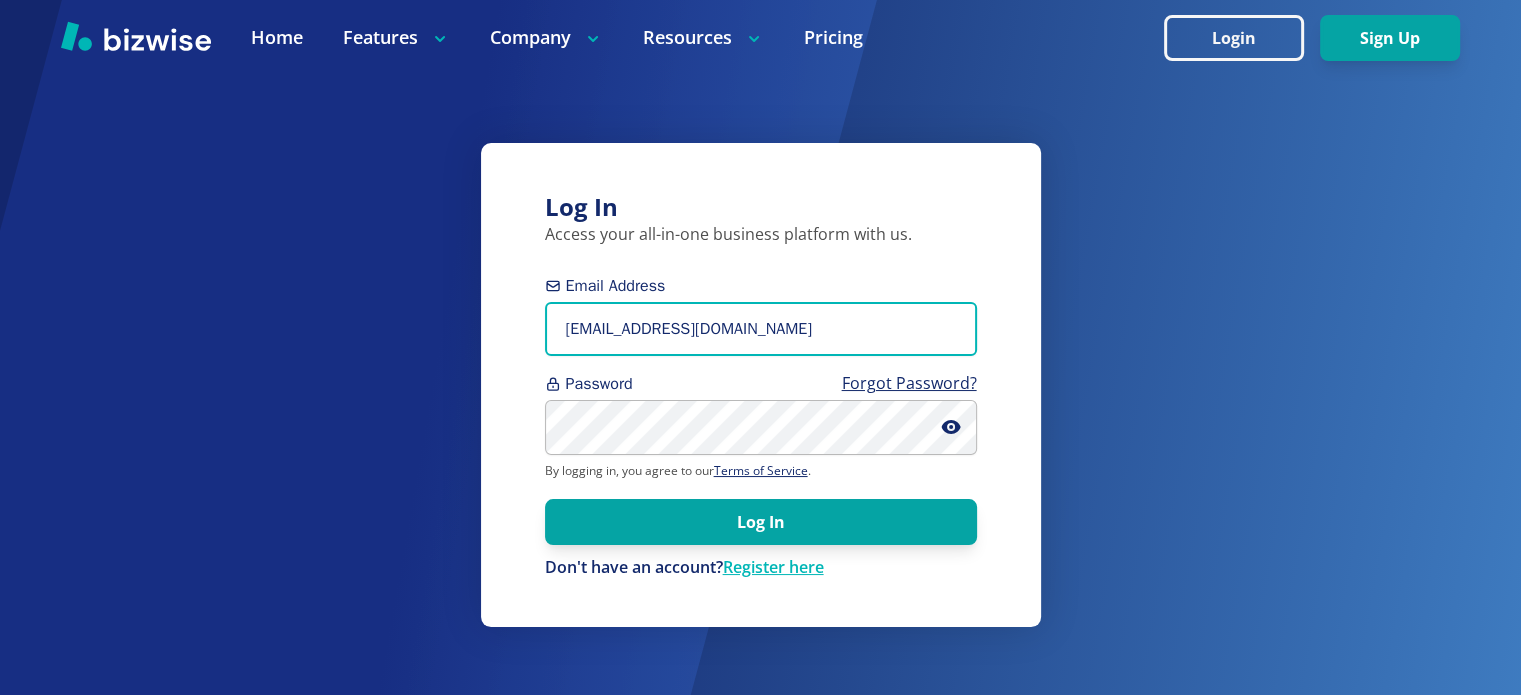 type on "aucare@att.net" 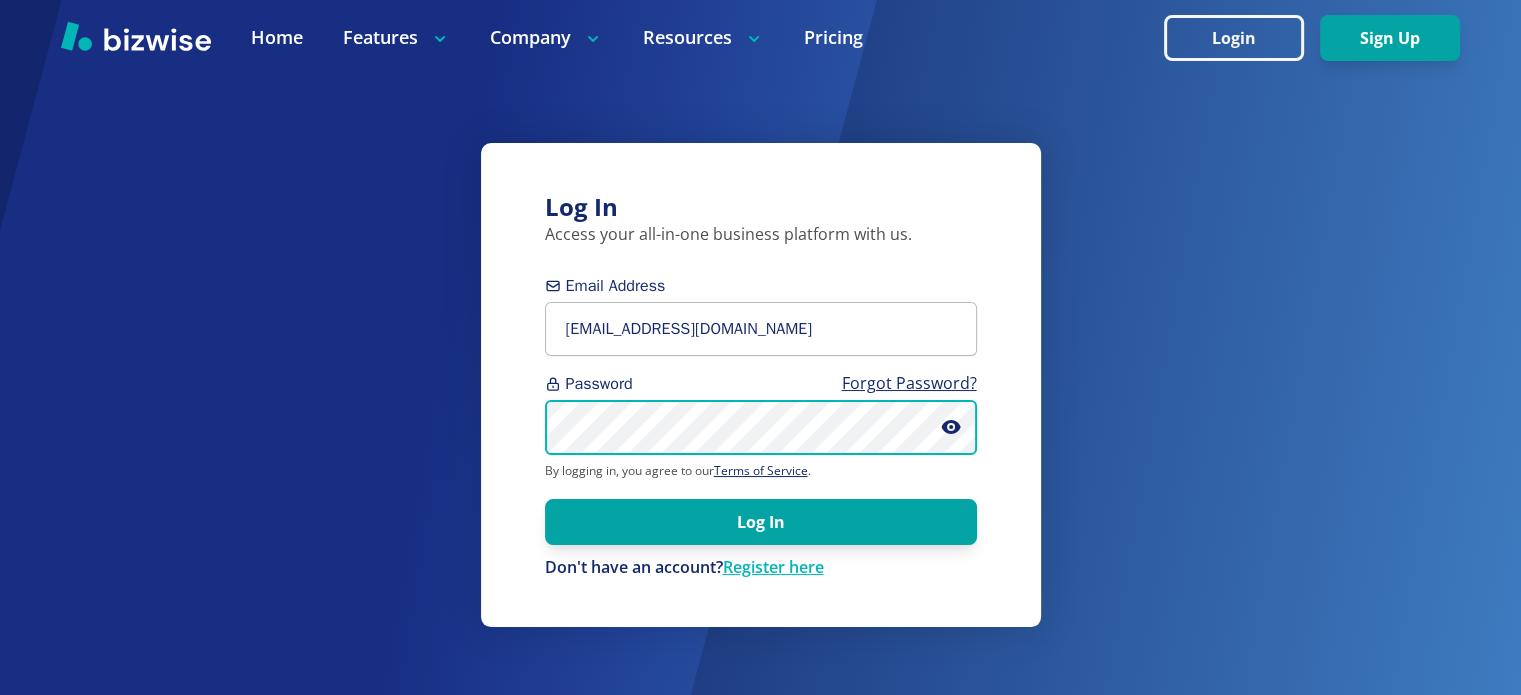 click on "Log In Access your all-in-one business platform with us. Email Address aucare@att.net Password Forgot Password? By logging in, you agree to our  Terms of Service . Log In Don't have an account?  Register here" at bounding box center [761, 385] 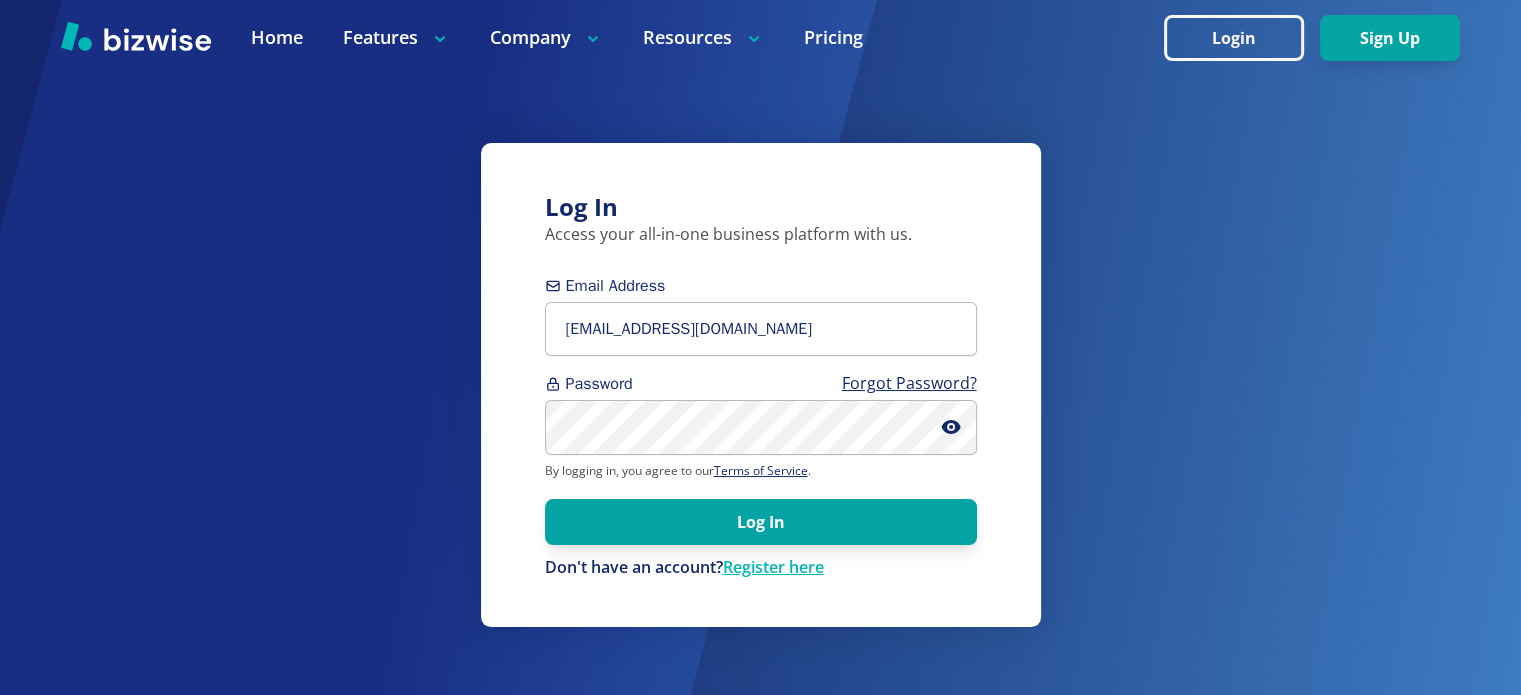 click at bounding box center (959, 427) 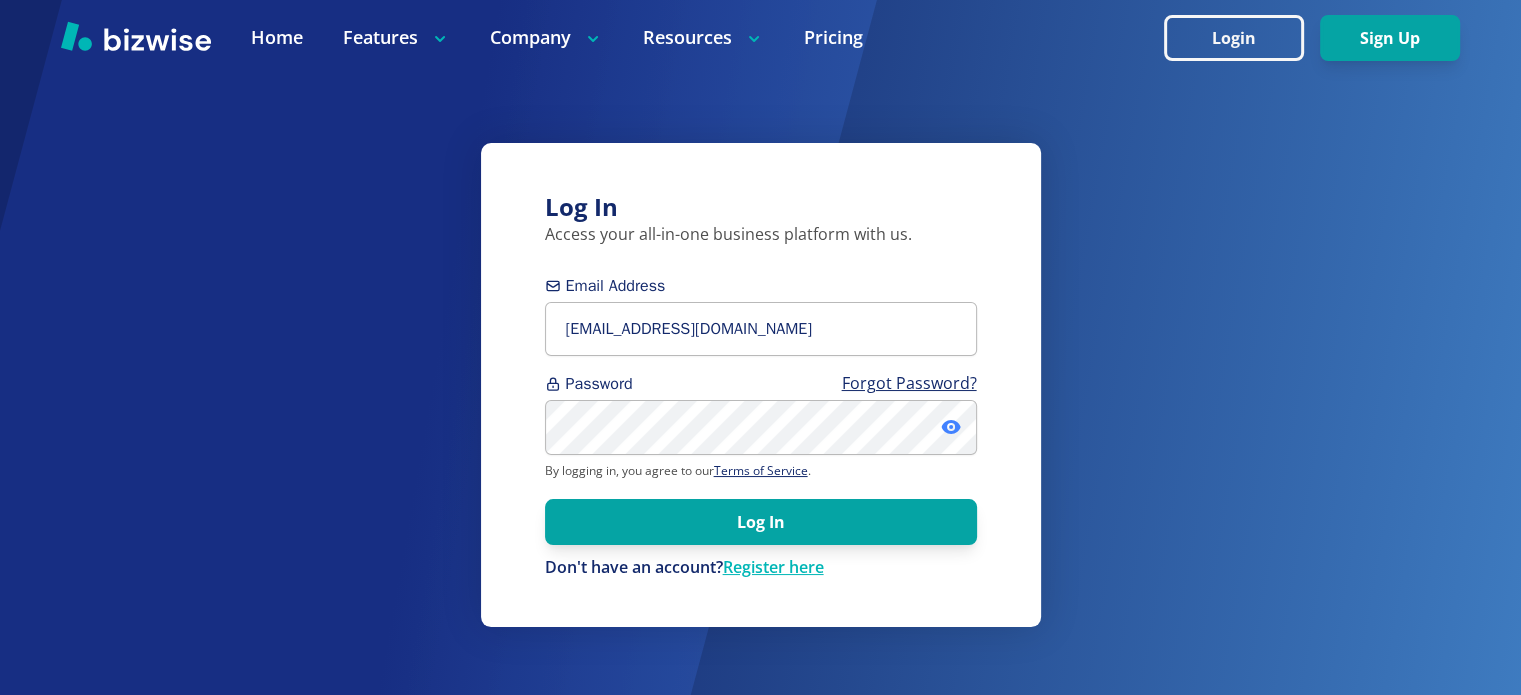 click 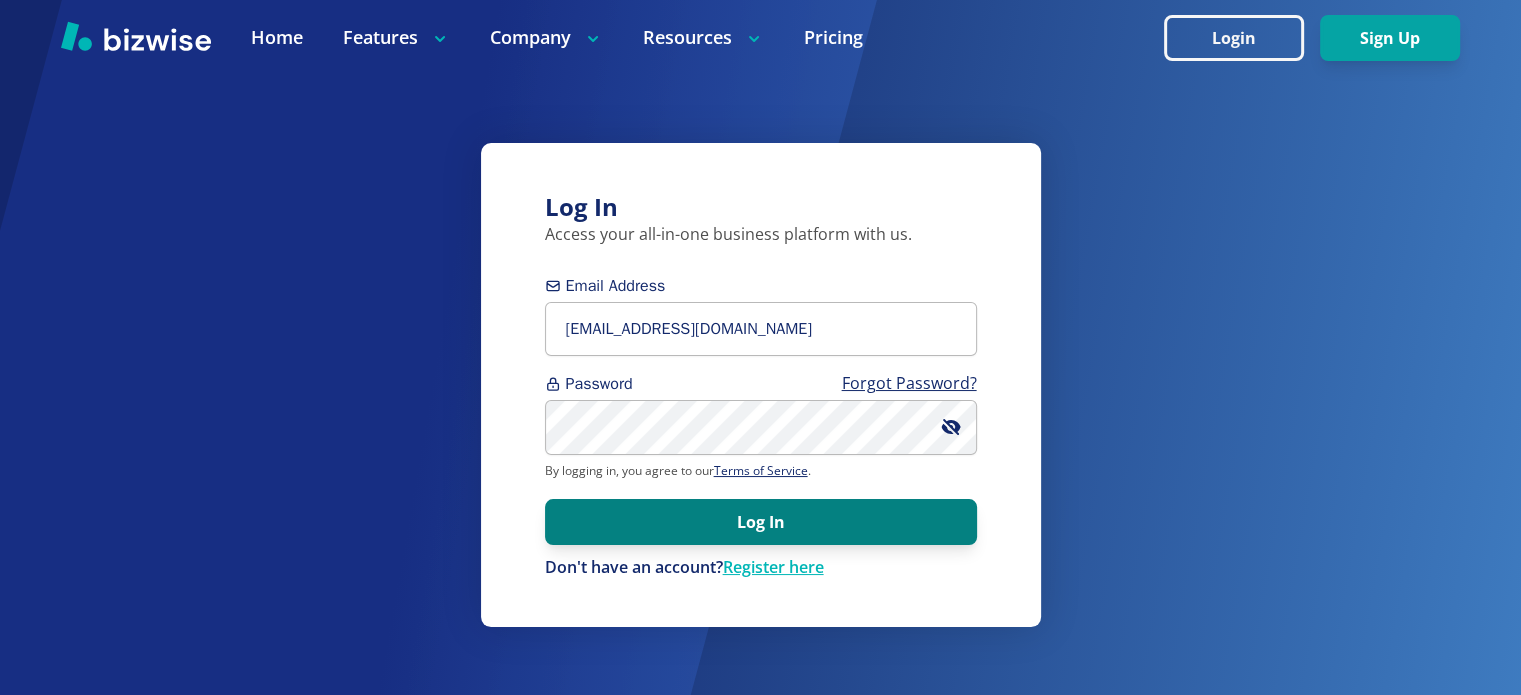 click on "Log In" at bounding box center [761, 522] 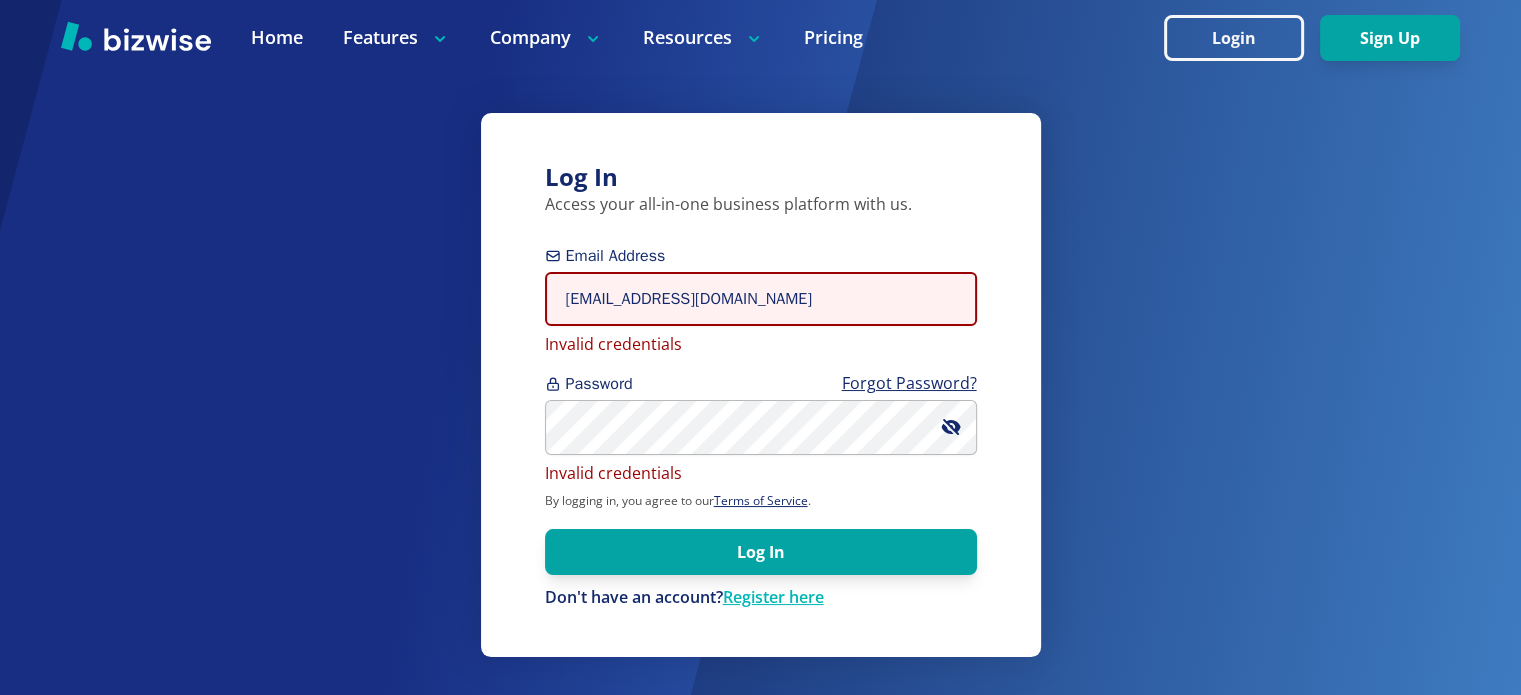drag, startPoint x: 682, startPoint y: 303, endPoint x: 500, endPoint y: 291, distance: 182.39517 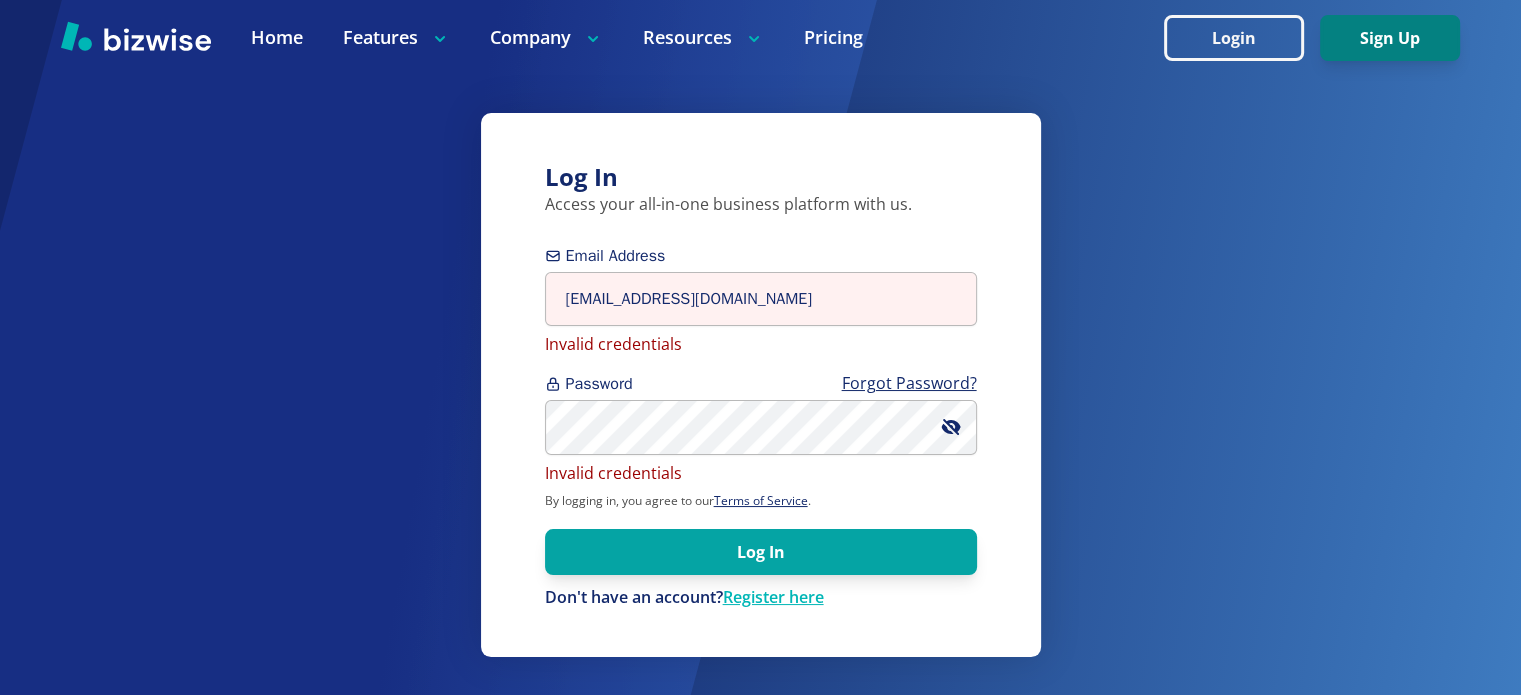 click on "Sign Up" at bounding box center (1390, 38) 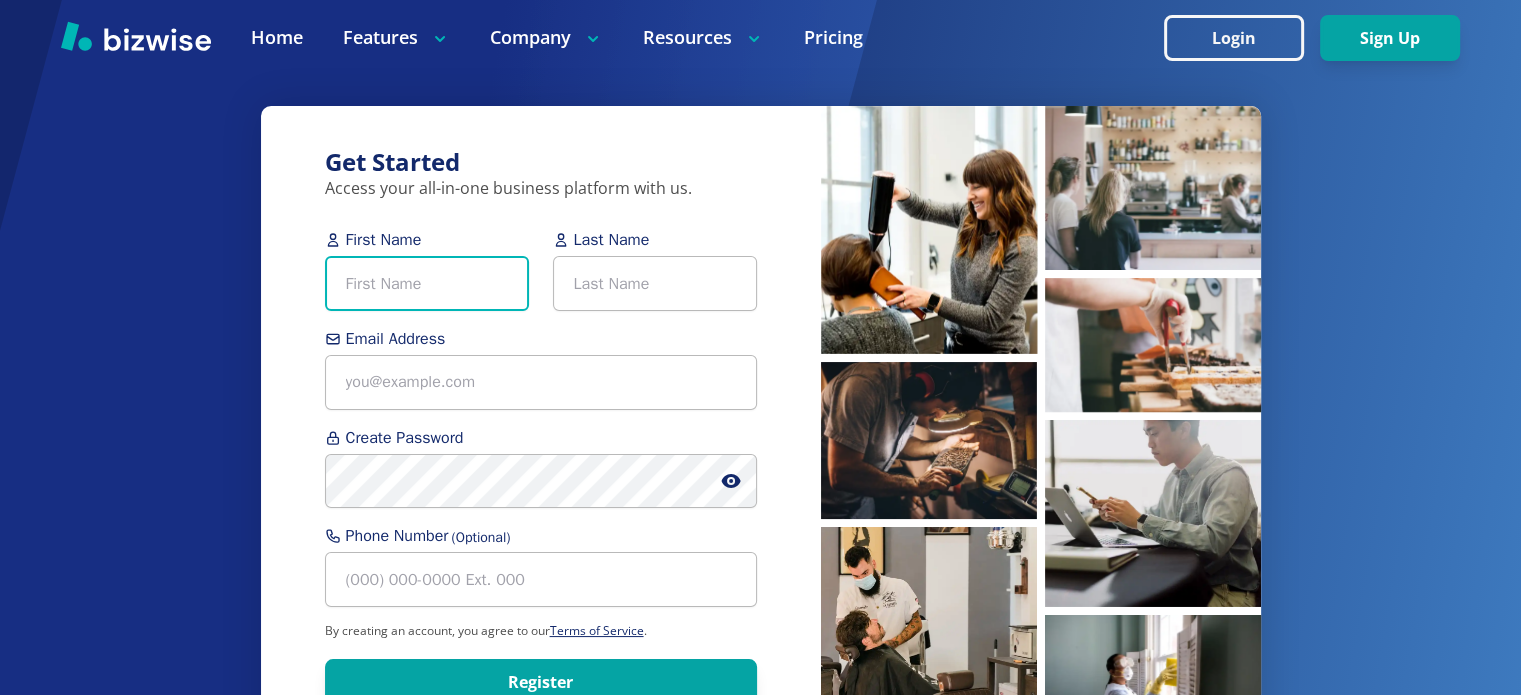click on "First Name" at bounding box center (427, 283) 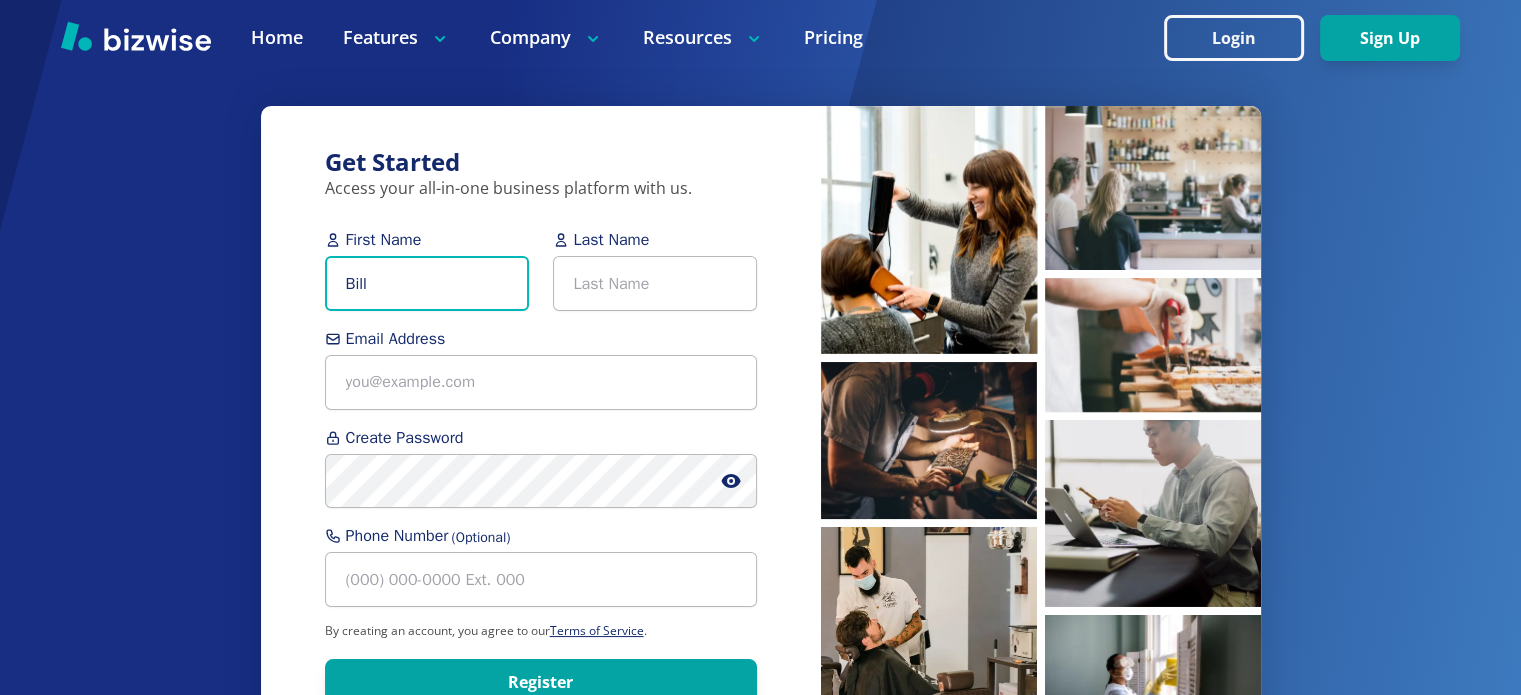 type on "Bill" 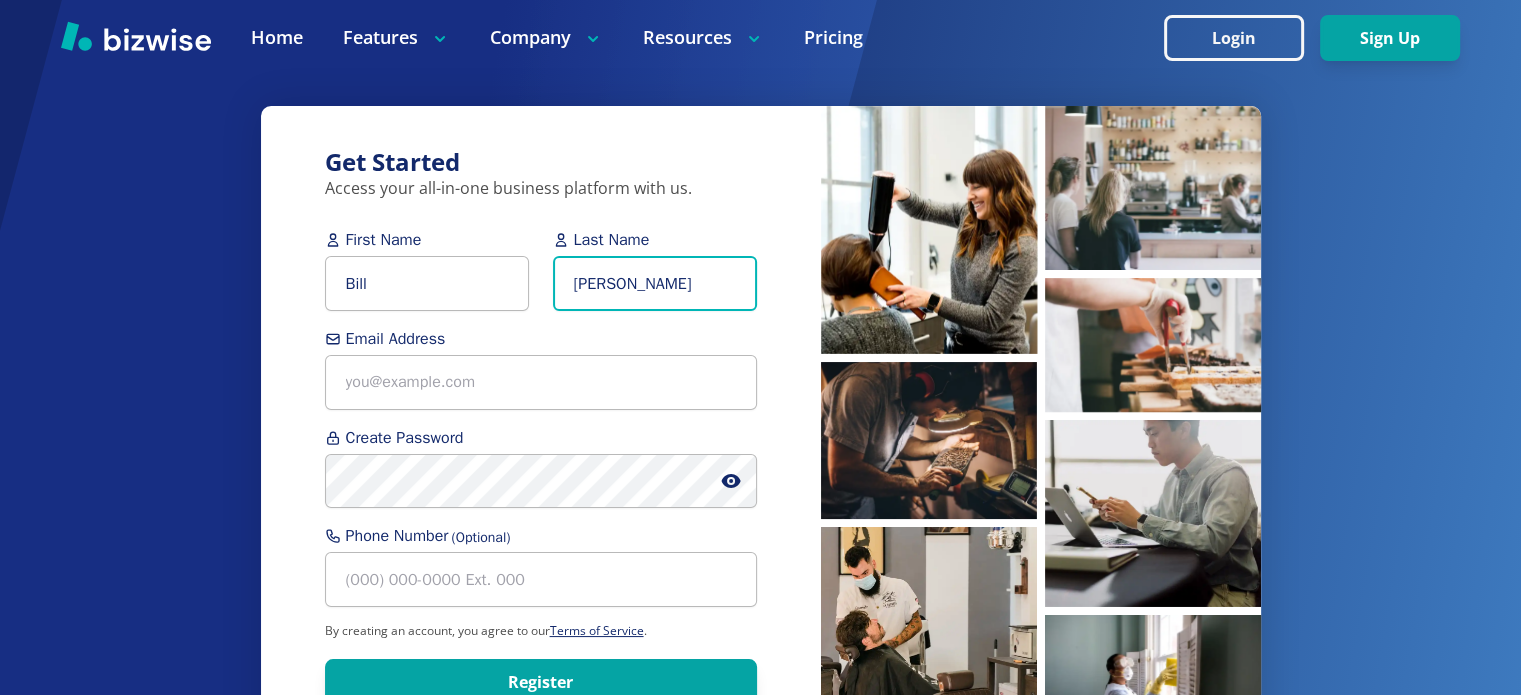 type on "Sanders" 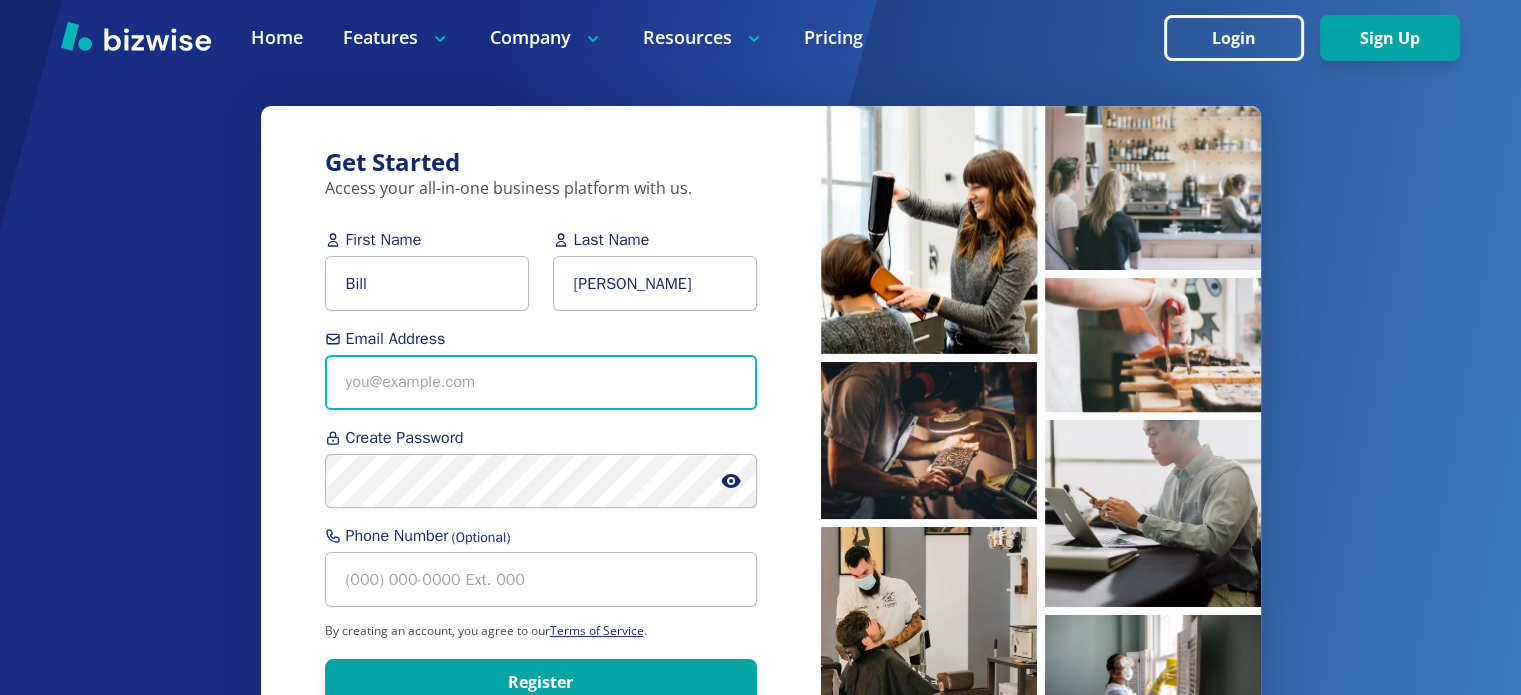 click on "Email Address" at bounding box center (541, 382) 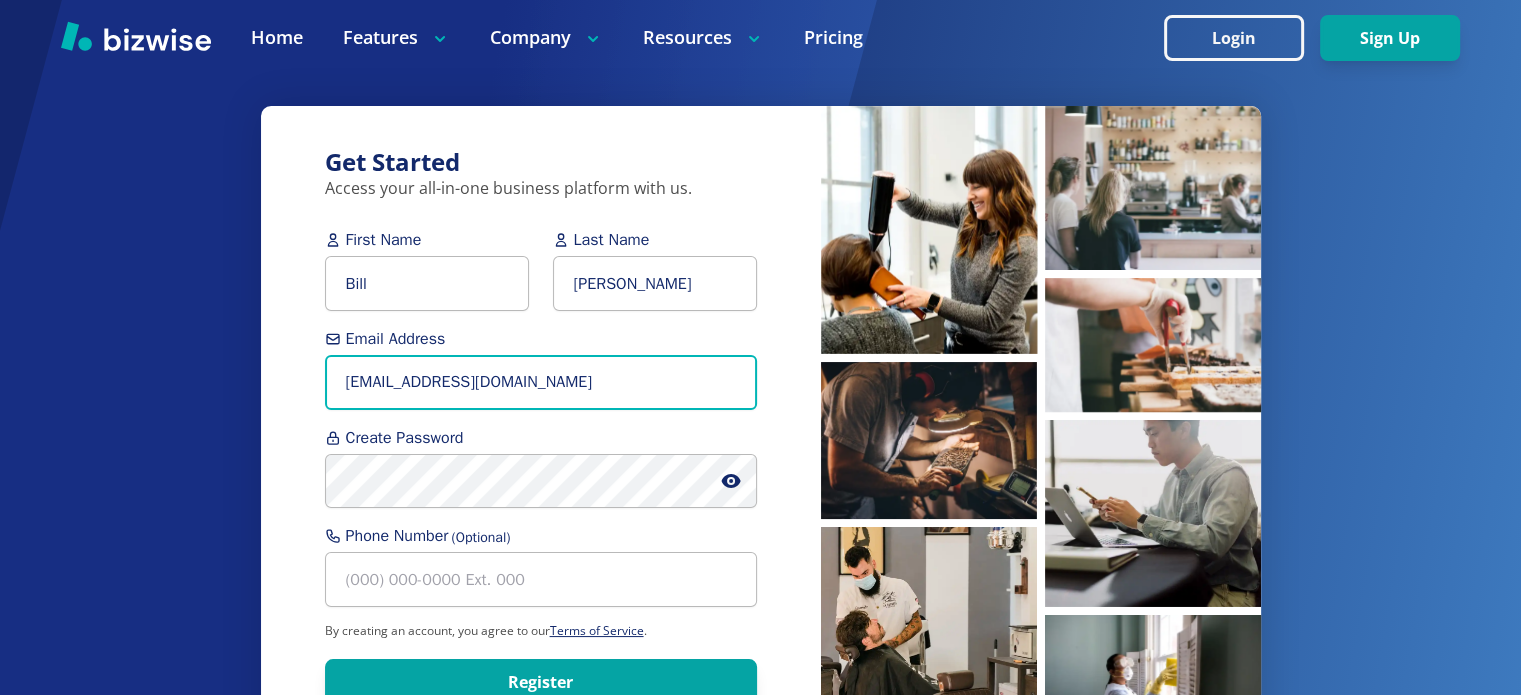 click on "aucare@att.net" at bounding box center (541, 382) 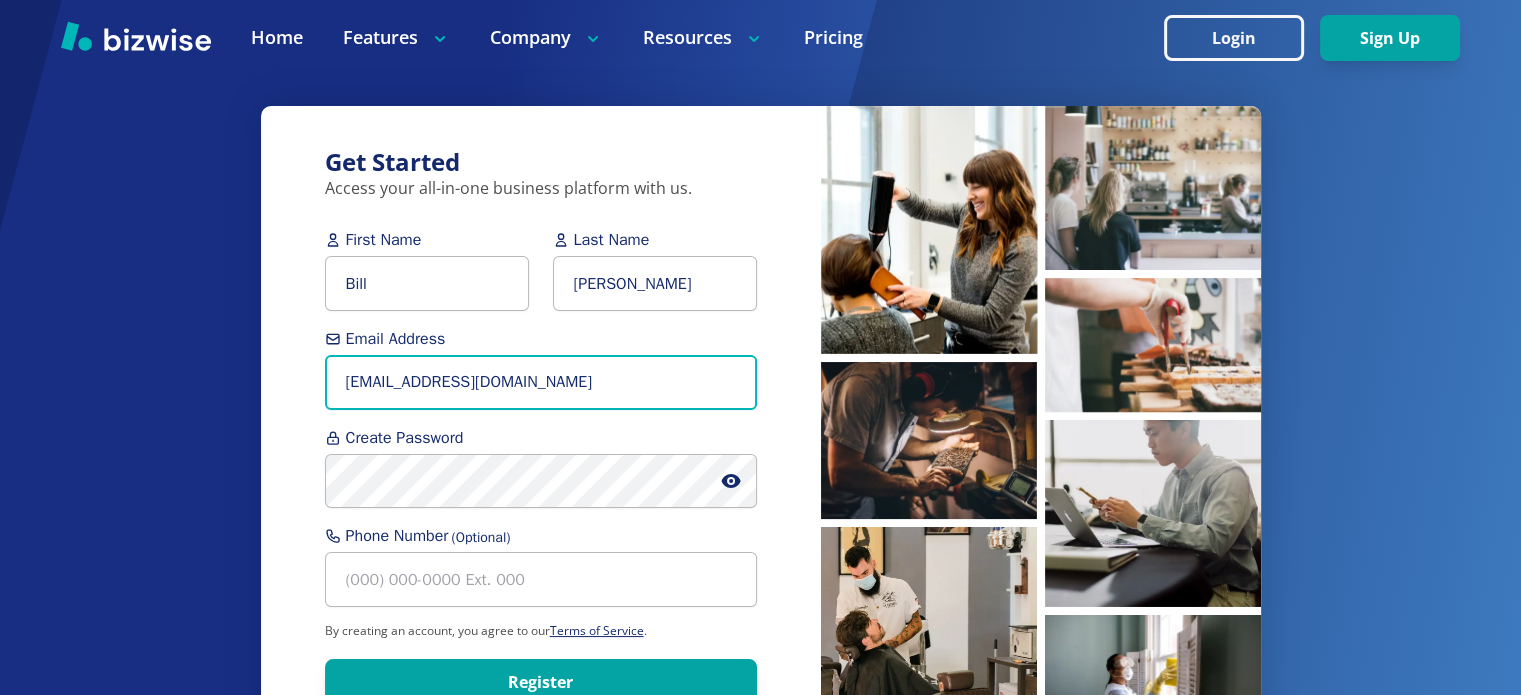 type on "aucare+1@att.net" 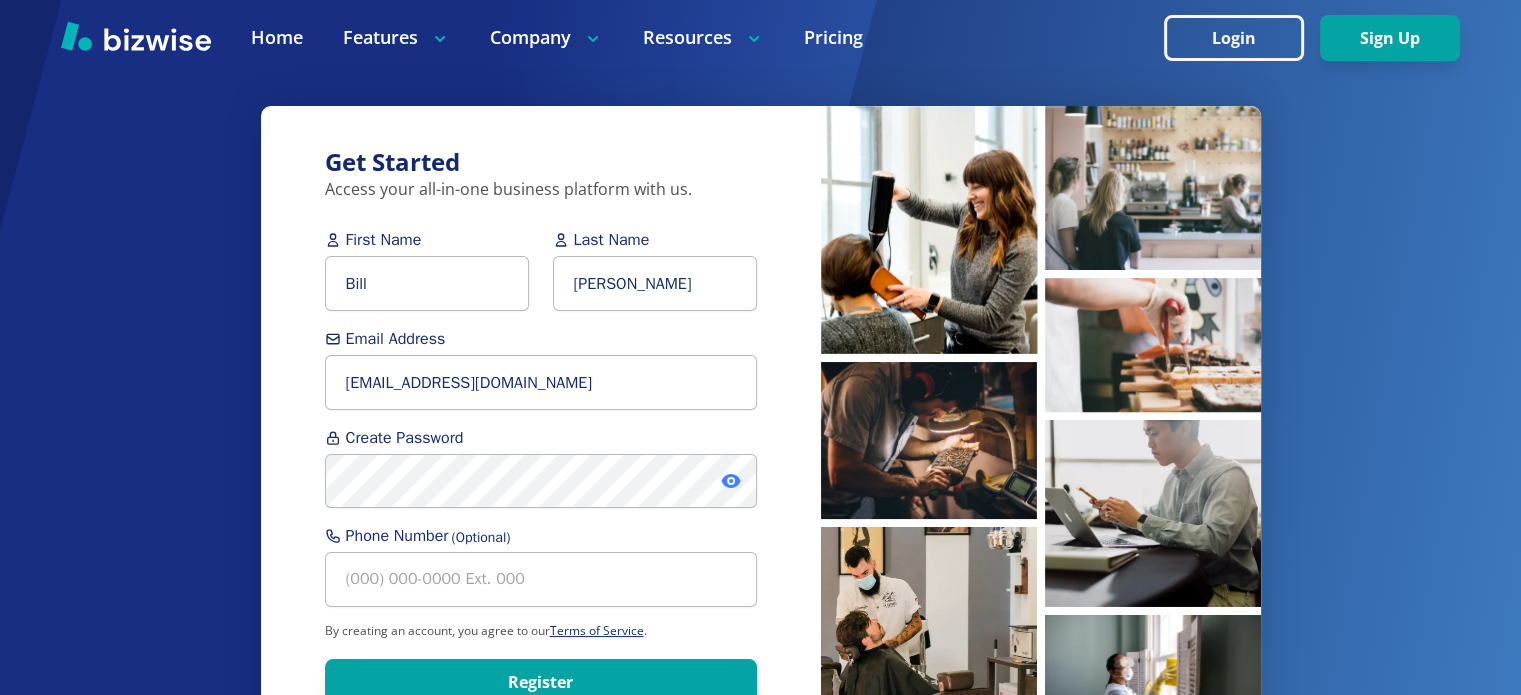 click 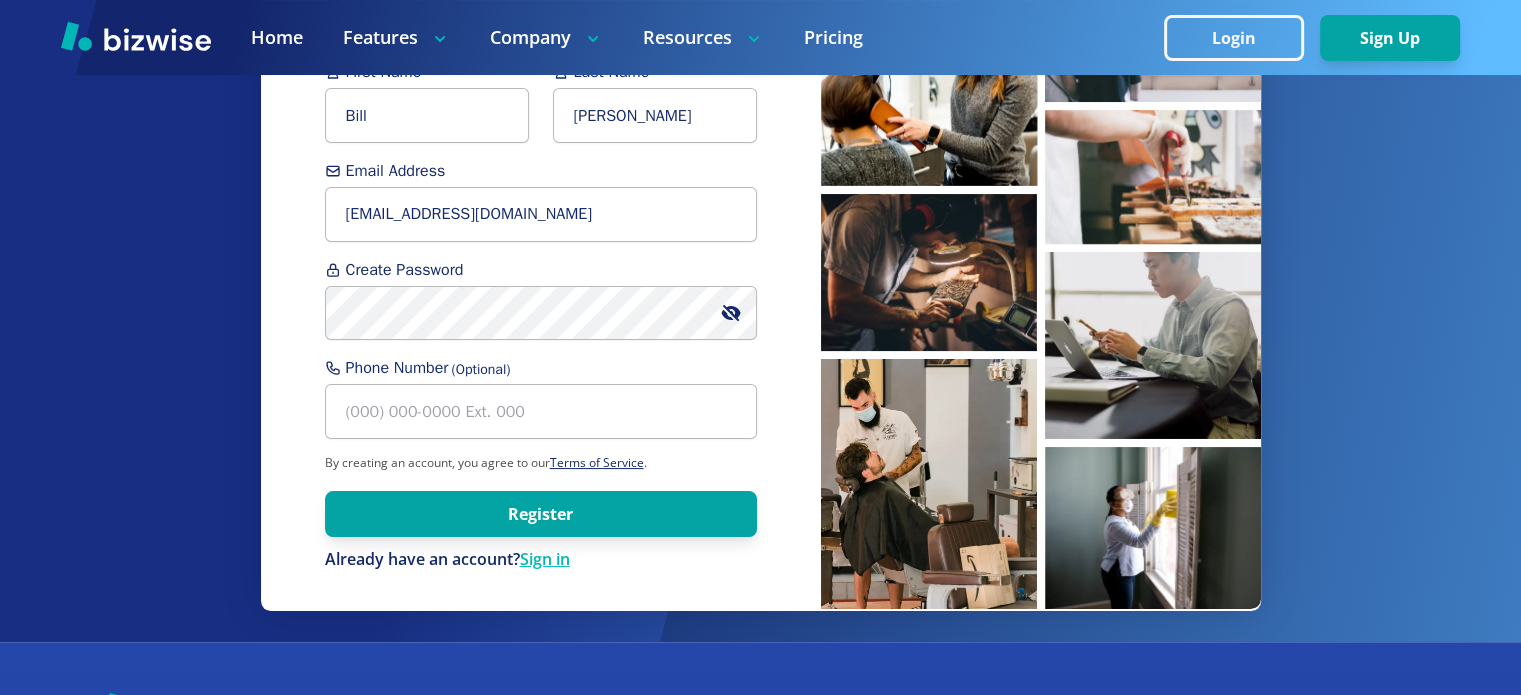 scroll, scrollTop: 200, scrollLeft: 0, axis: vertical 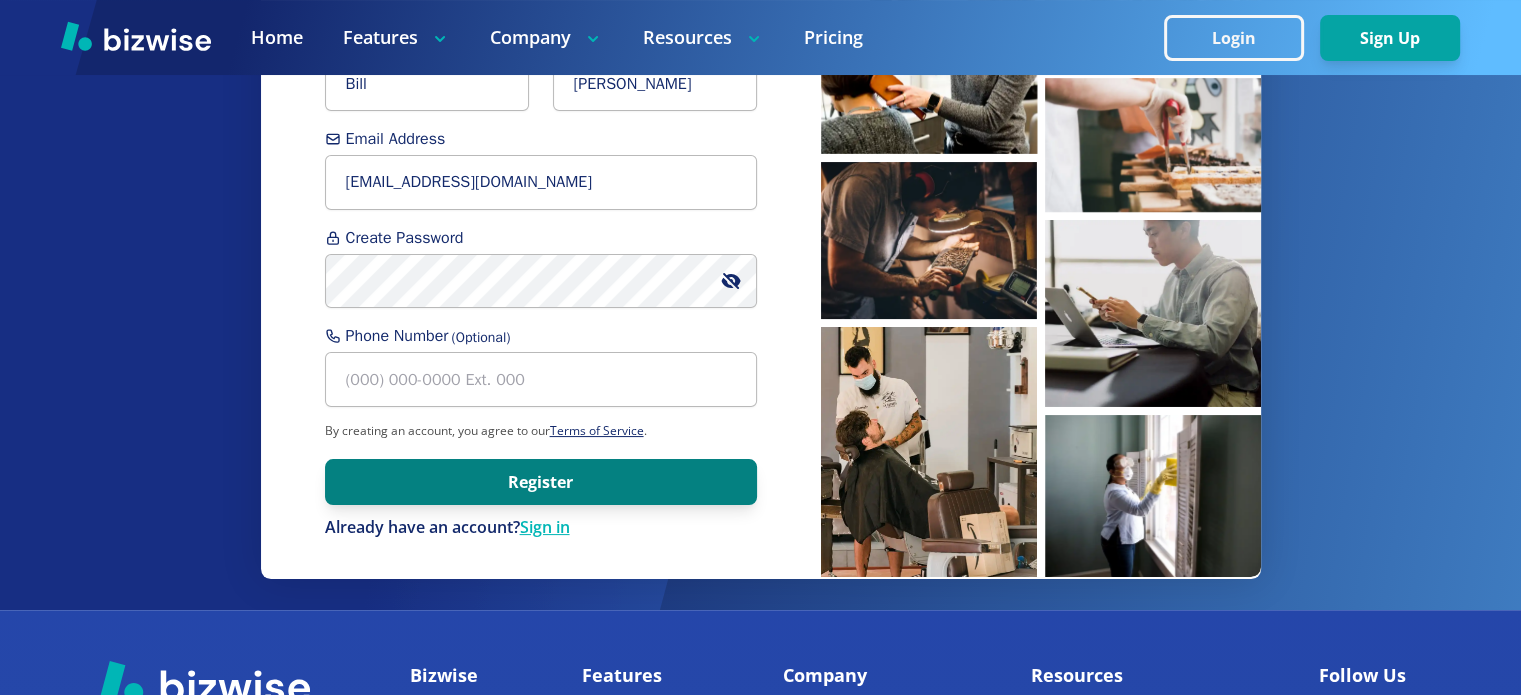 click on "Register" at bounding box center [541, 482] 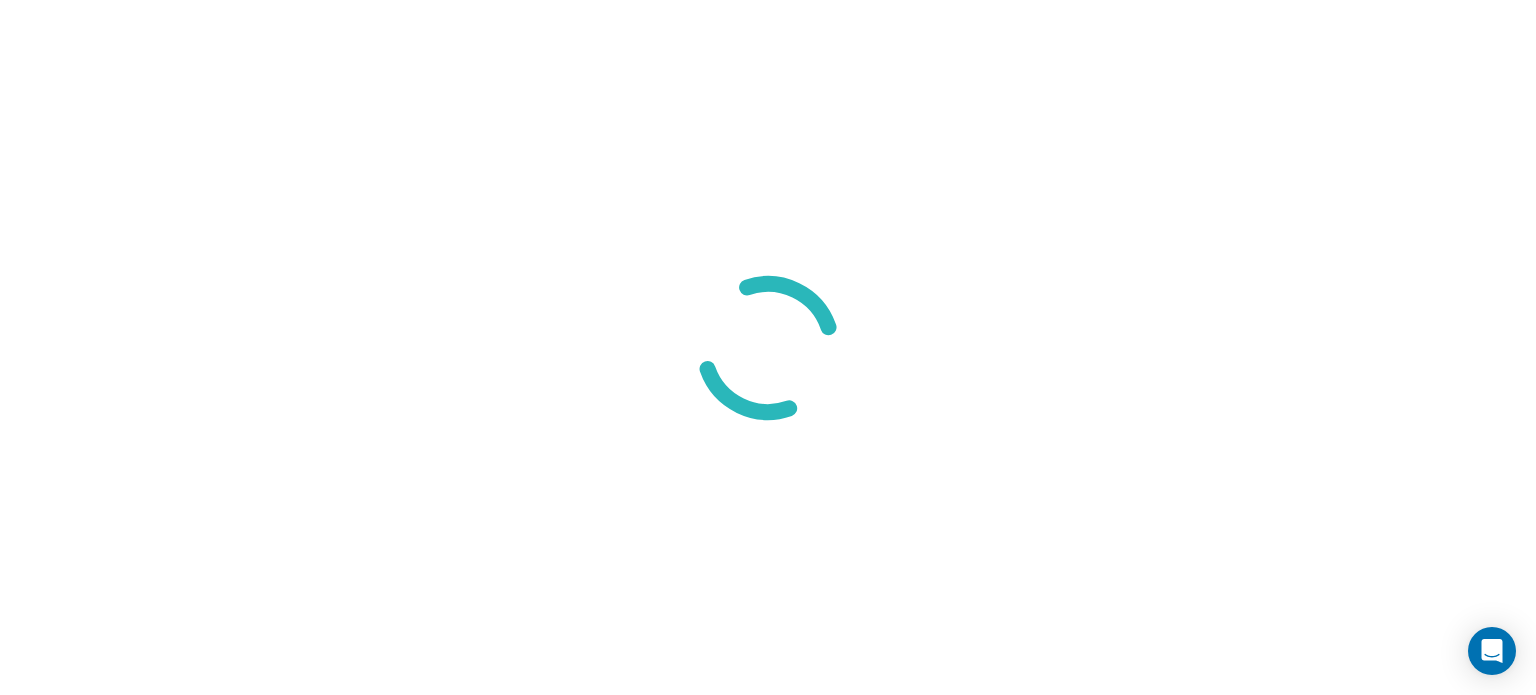 scroll, scrollTop: 0, scrollLeft: 0, axis: both 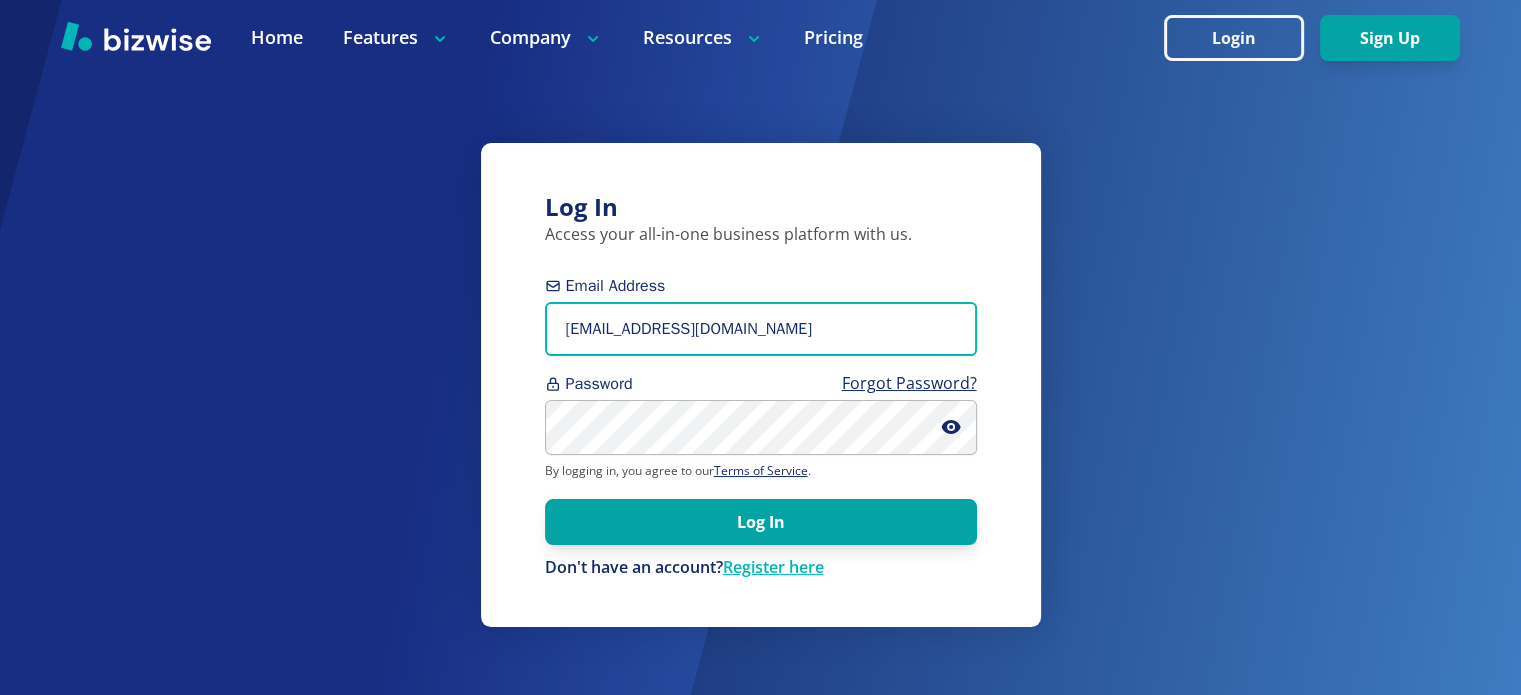 drag, startPoint x: 656, startPoint y: 332, endPoint x: 411, endPoint y: 299, distance: 247.21246 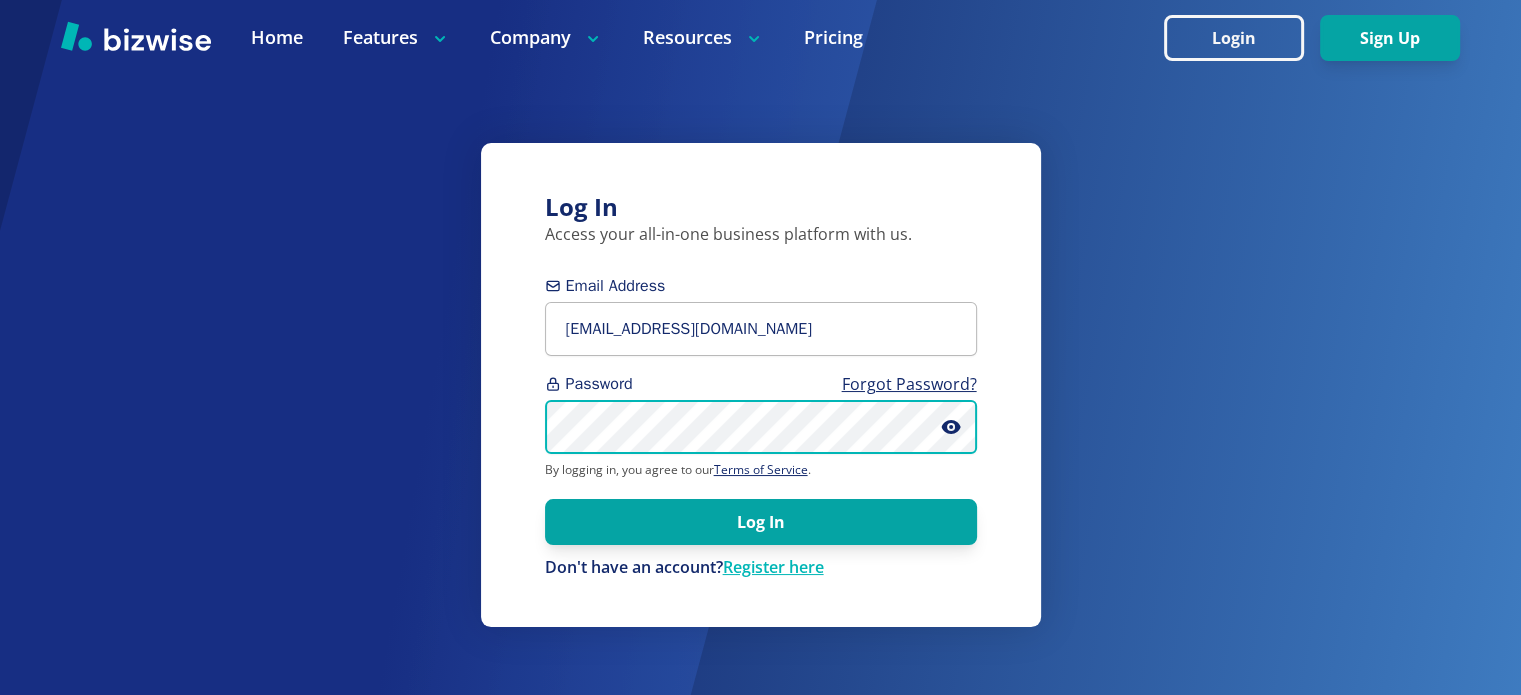 click on "Log In Access your all-in-one business platform with us. Email Address aucare+1@att.net Password Forgot Password? By logging in, you agree to our  Terms of Service . Log In Don't have an account?  Register here" at bounding box center (761, 385) 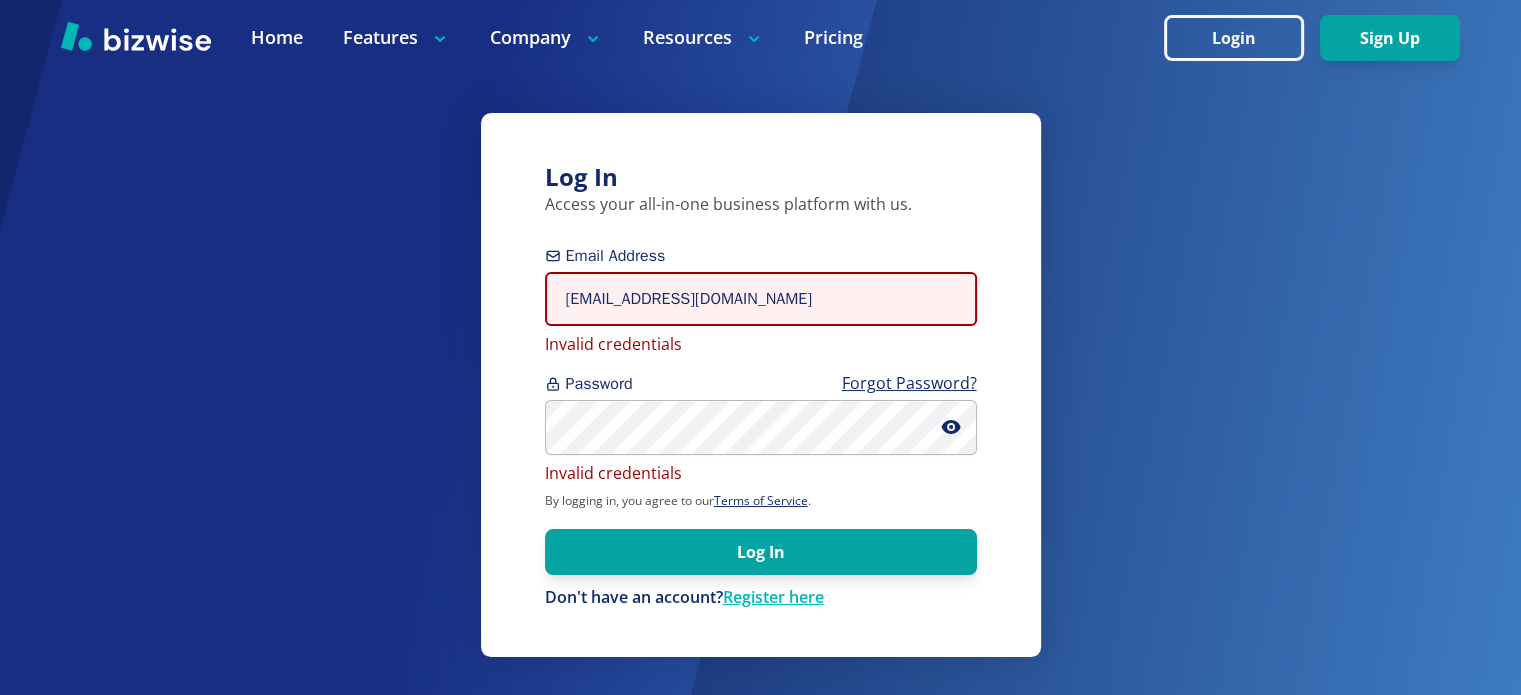 drag, startPoint x: 692, startPoint y: 305, endPoint x: 536, endPoint y: 293, distance: 156.46086 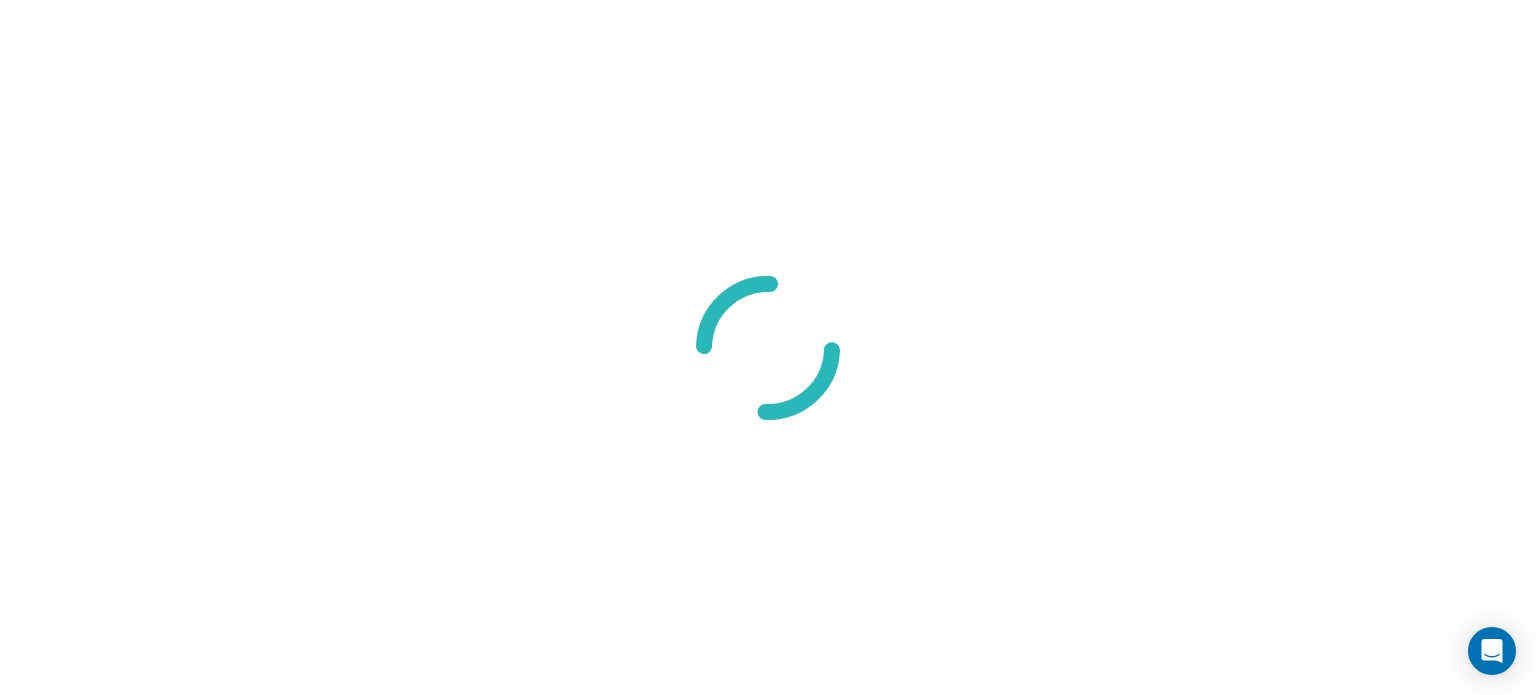 scroll, scrollTop: 0, scrollLeft: 0, axis: both 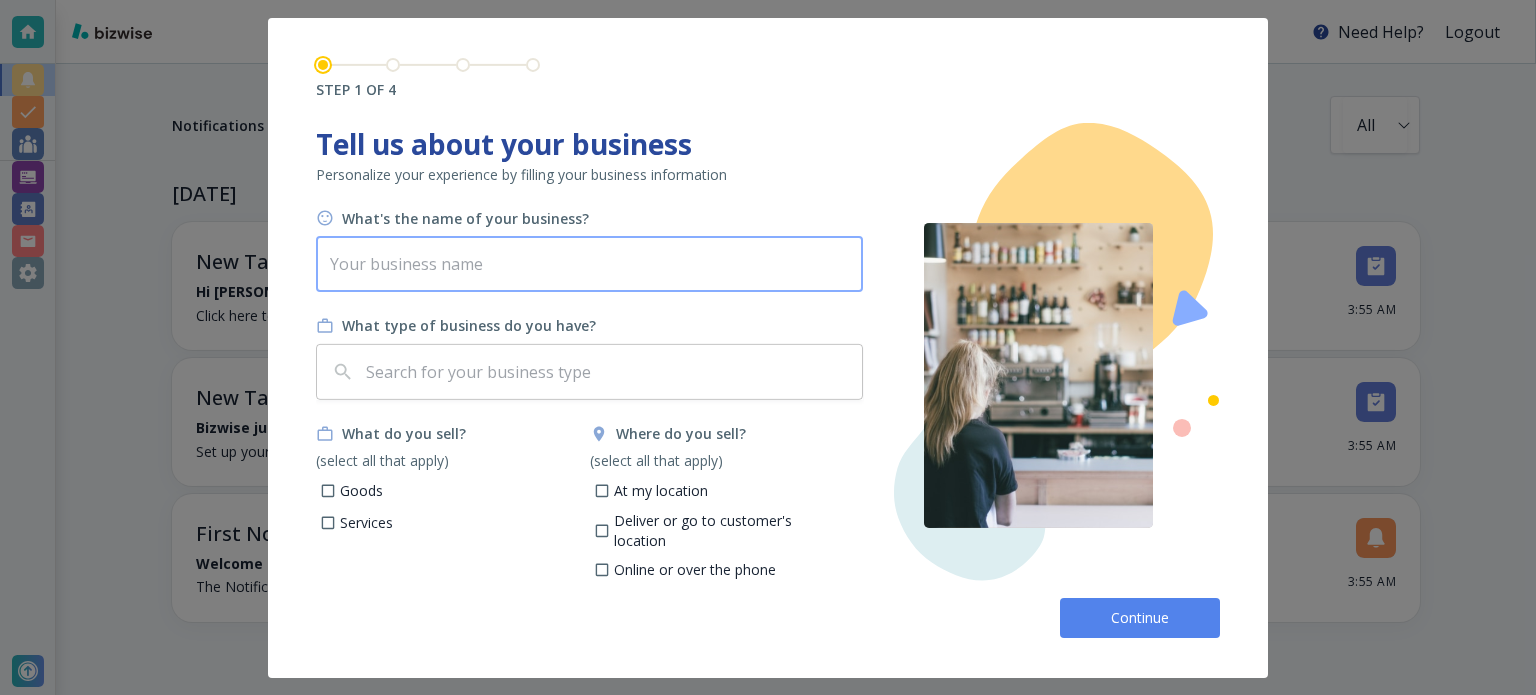 click at bounding box center (589, 264) 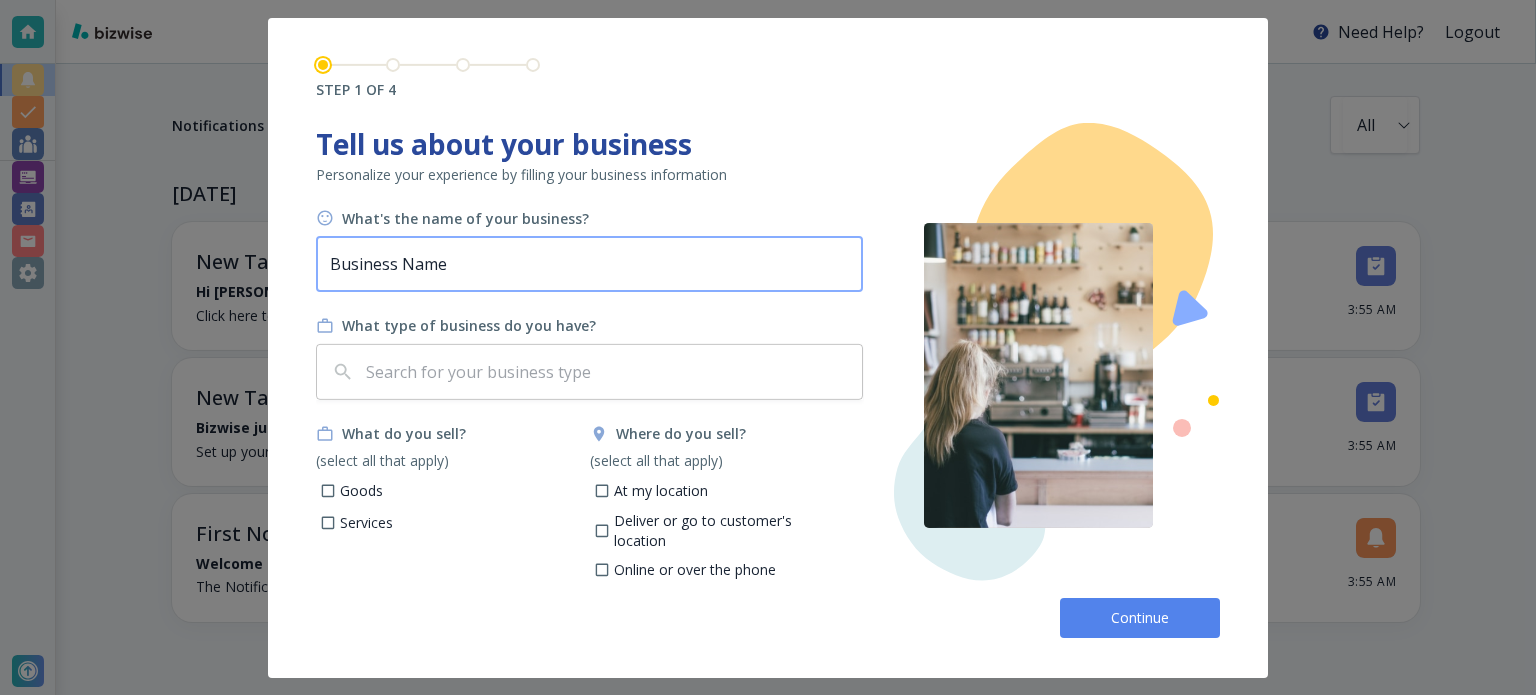 type on "Business Name" 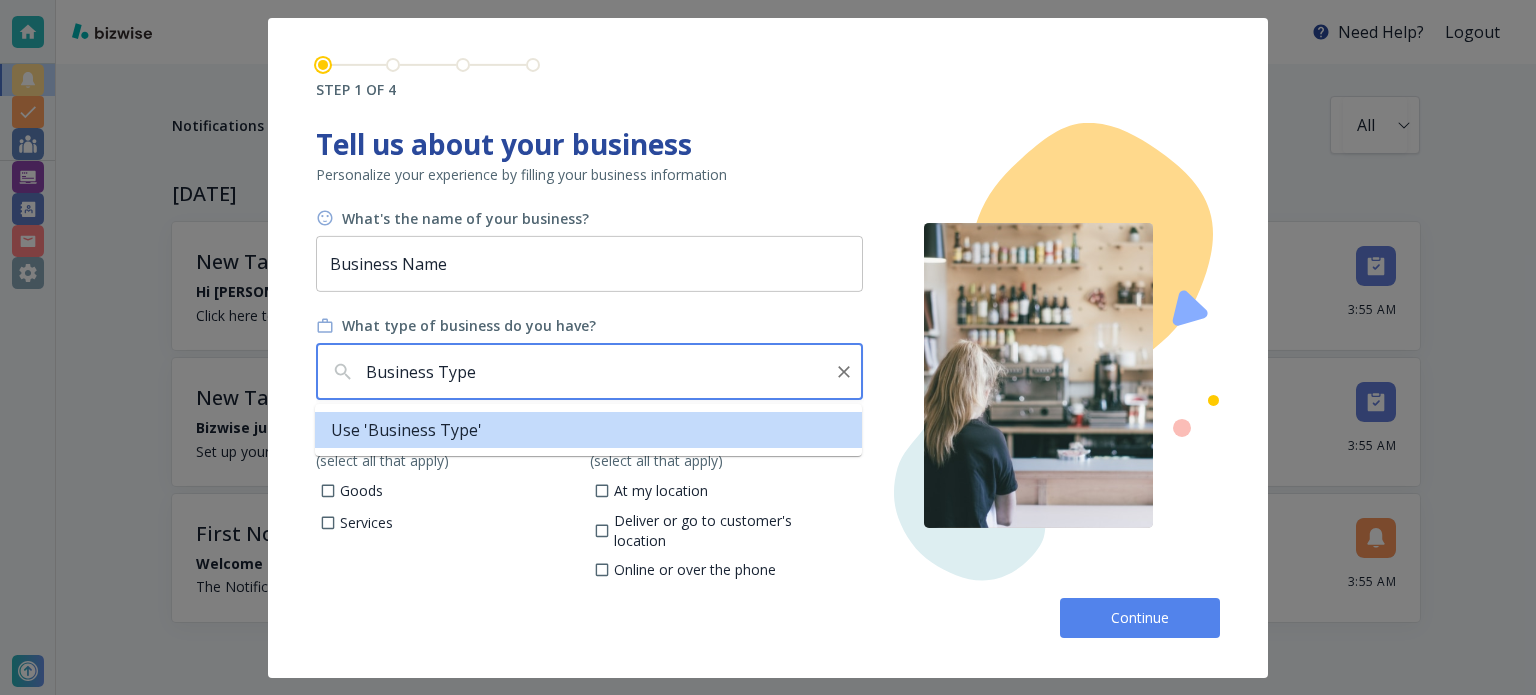 type on "Business Type" 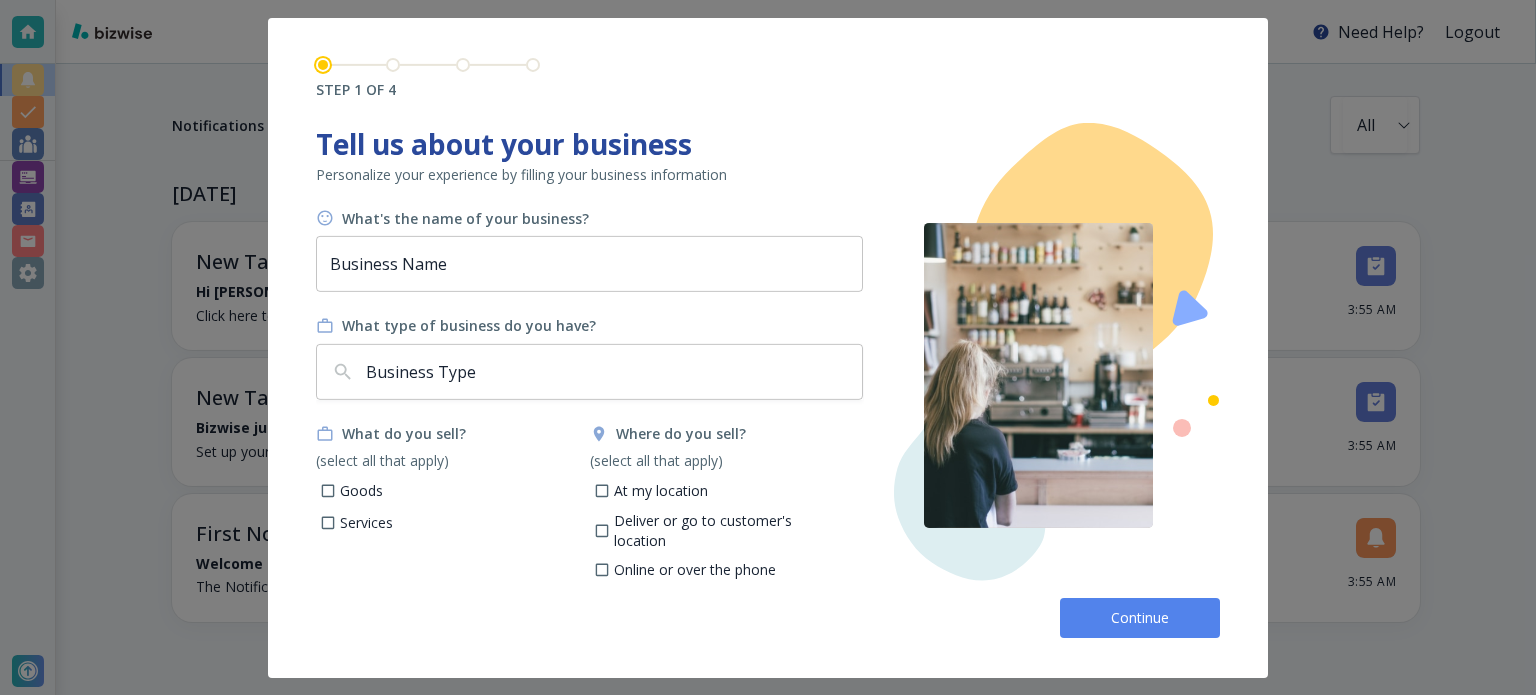 click on "Continue" at bounding box center [768, 610] 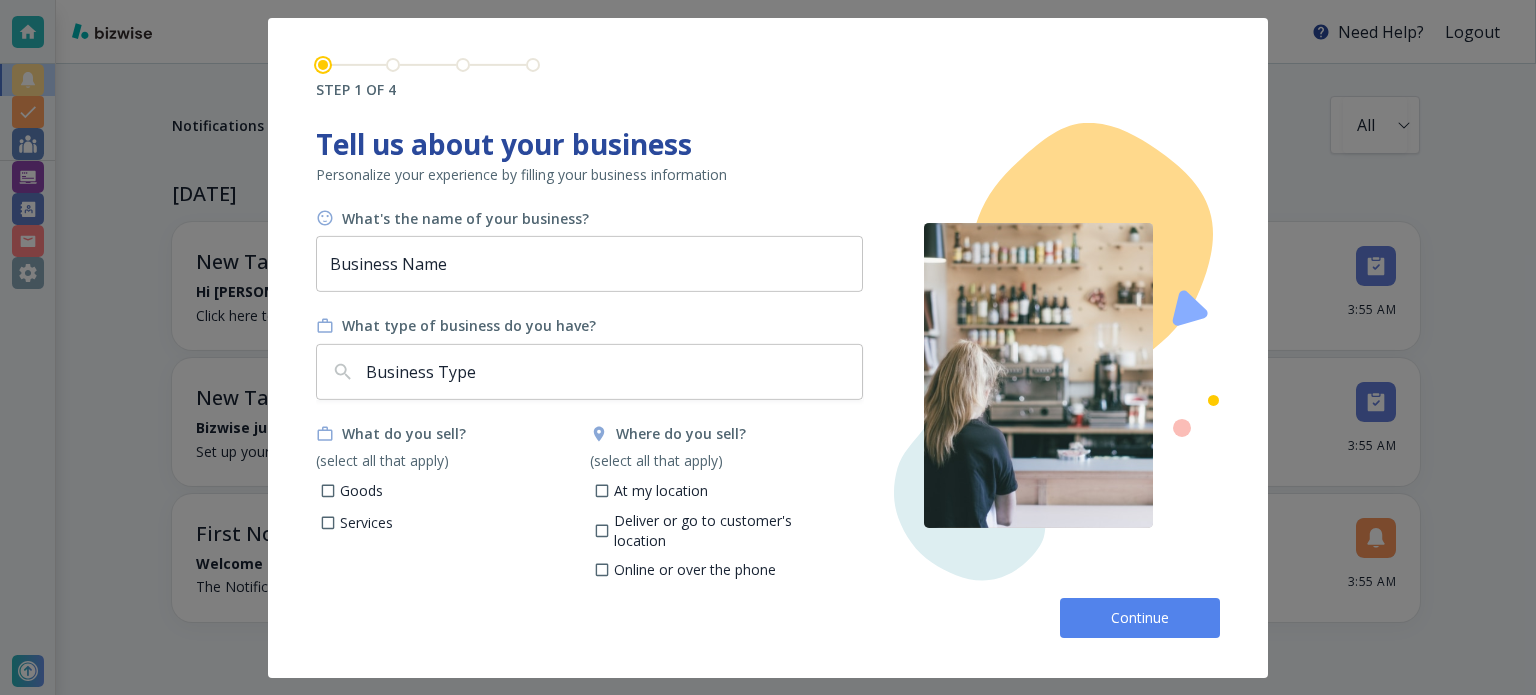 click on "Goods" at bounding box center [328, 493] 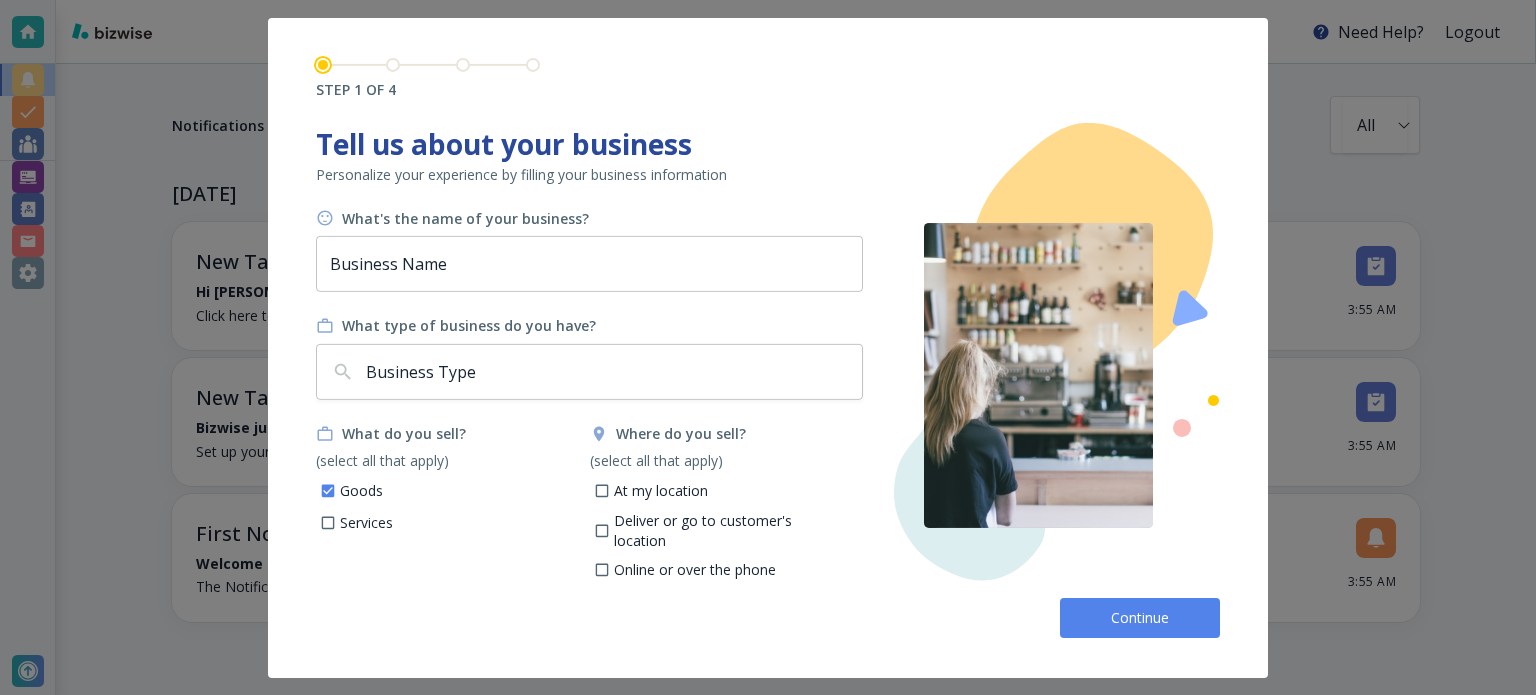 click on "Services" at bounding box center (328, 525) 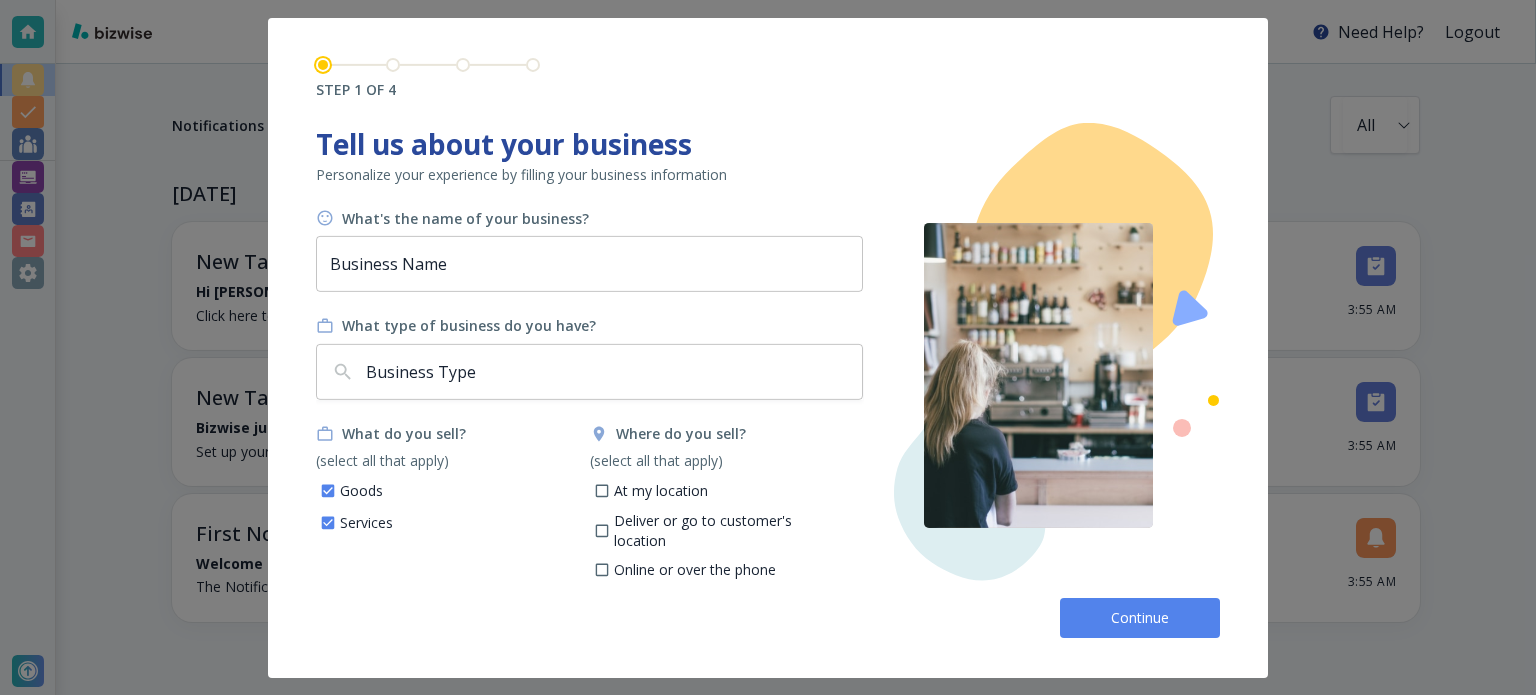 click on "At my location" at bounding box center [601, 493] 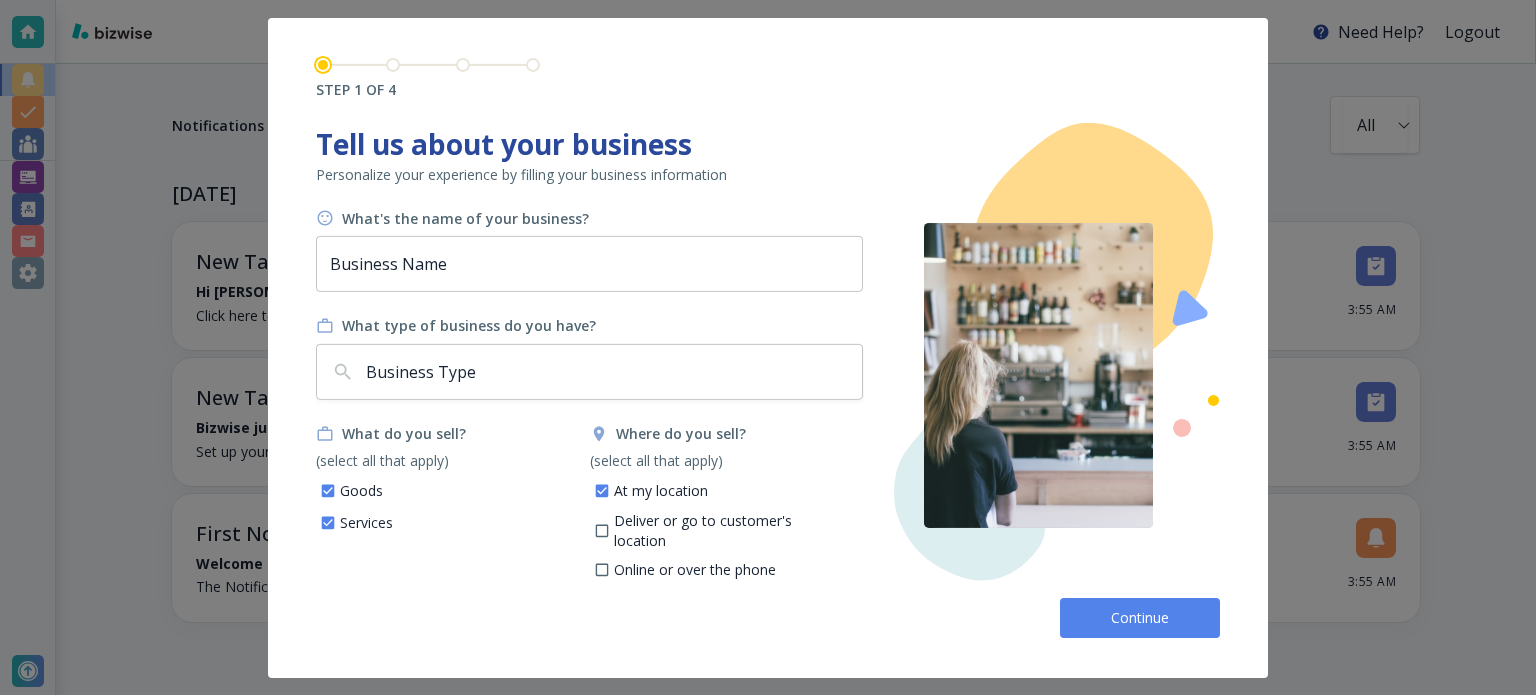 click on "Deliver or go to customer's location" at bounding box center [713, 530] 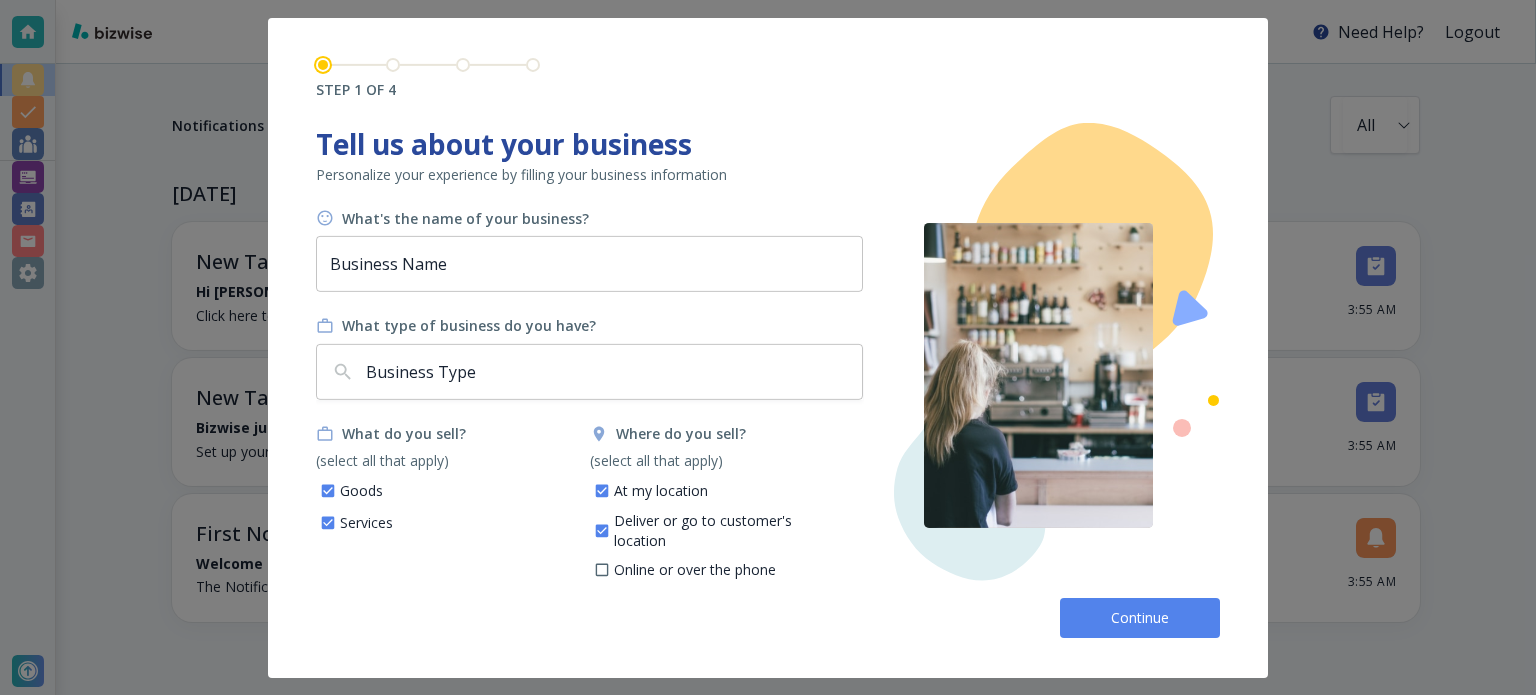 click on "Online or over the phone" at bounding box center [601, 573] 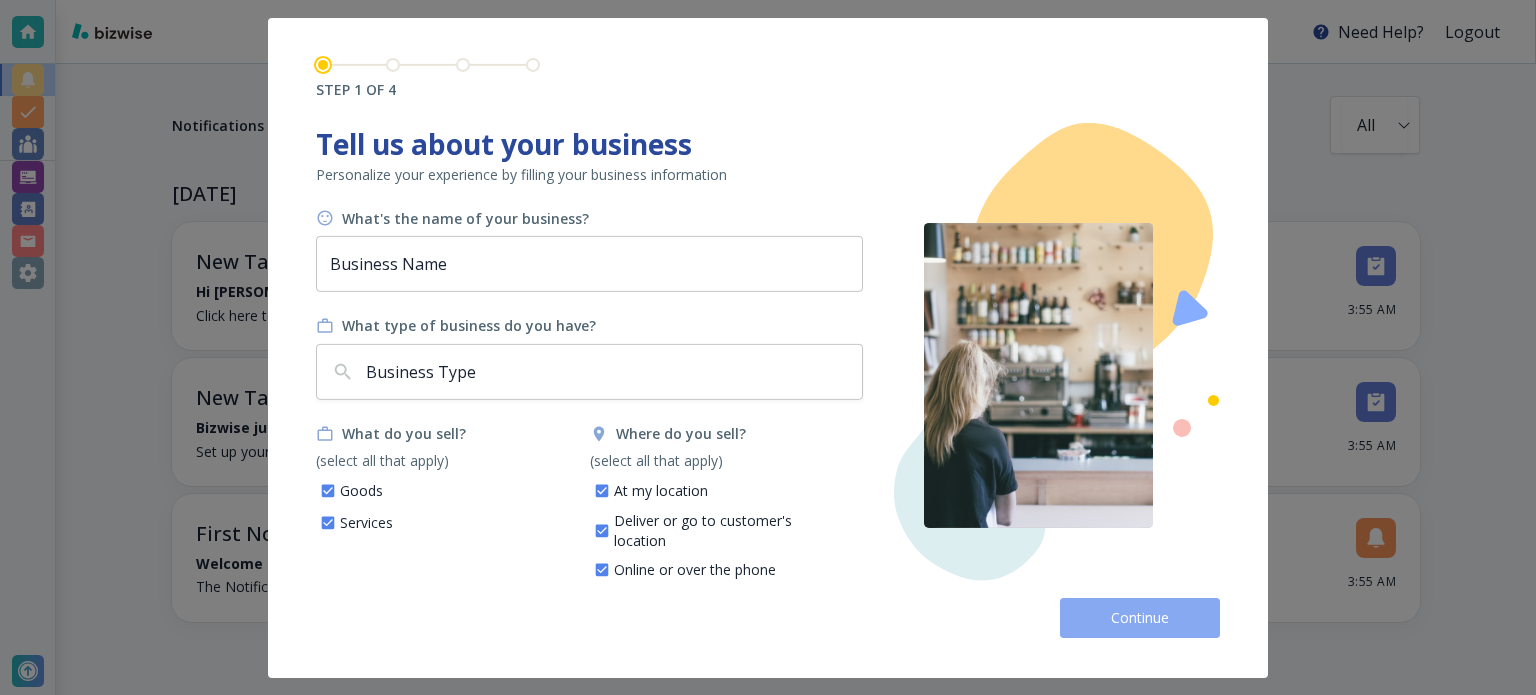 click on "Continue" at bounding box center [1140, 618] 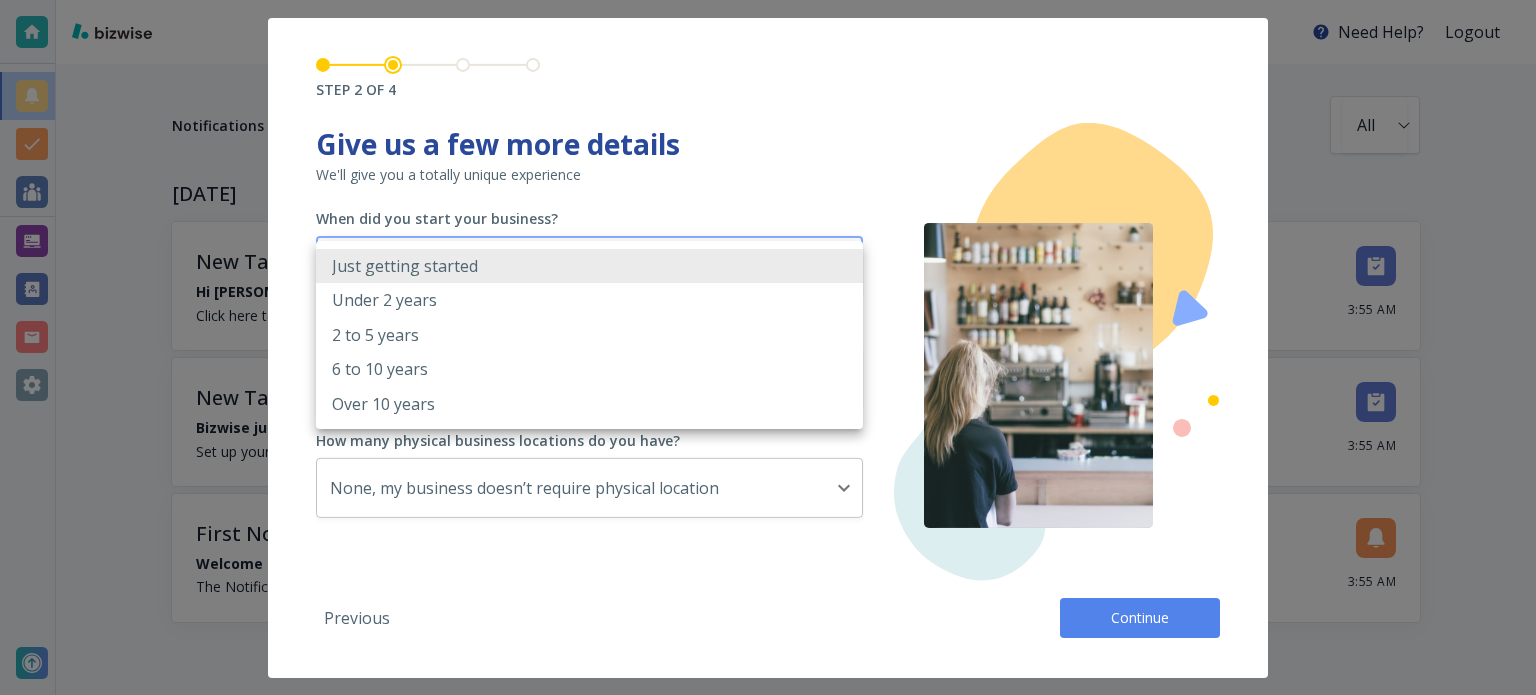 click on "Need Help? Logout Notifications All all ​ TODAY New Tasks • 1 minute ago Hi Bill, you have a few tasks to complete! Click here to check out the Task app. Complete a few tasks to get you set up! 3:55 AM New Task • 1 minute ago Bizwise just assigned you a task! Set up your website 3:55 AM First Notification • 1 minute ago Welcome to Bizwise, Bill! The Notifications app is where you’ll receive all of your notifications! 3:55 AM STEP   2   OF   4 Tell us about your business Personalize your experience by filling your business information What's the name of your business? Business Name ​ What type of business do you have? Business Type ​ What do you sell? (select all that apply) Goods Services Where do you sell? (select all that apply) At my location Deliver or go to customer's location Online or over the phone Give us a few more details We'll give you a totally unique experience When did you start your business? Just getting started JUST_STARTING ​ How big is your team? Just me 1 ​ 0 ​" at bounding box center [768, 0] 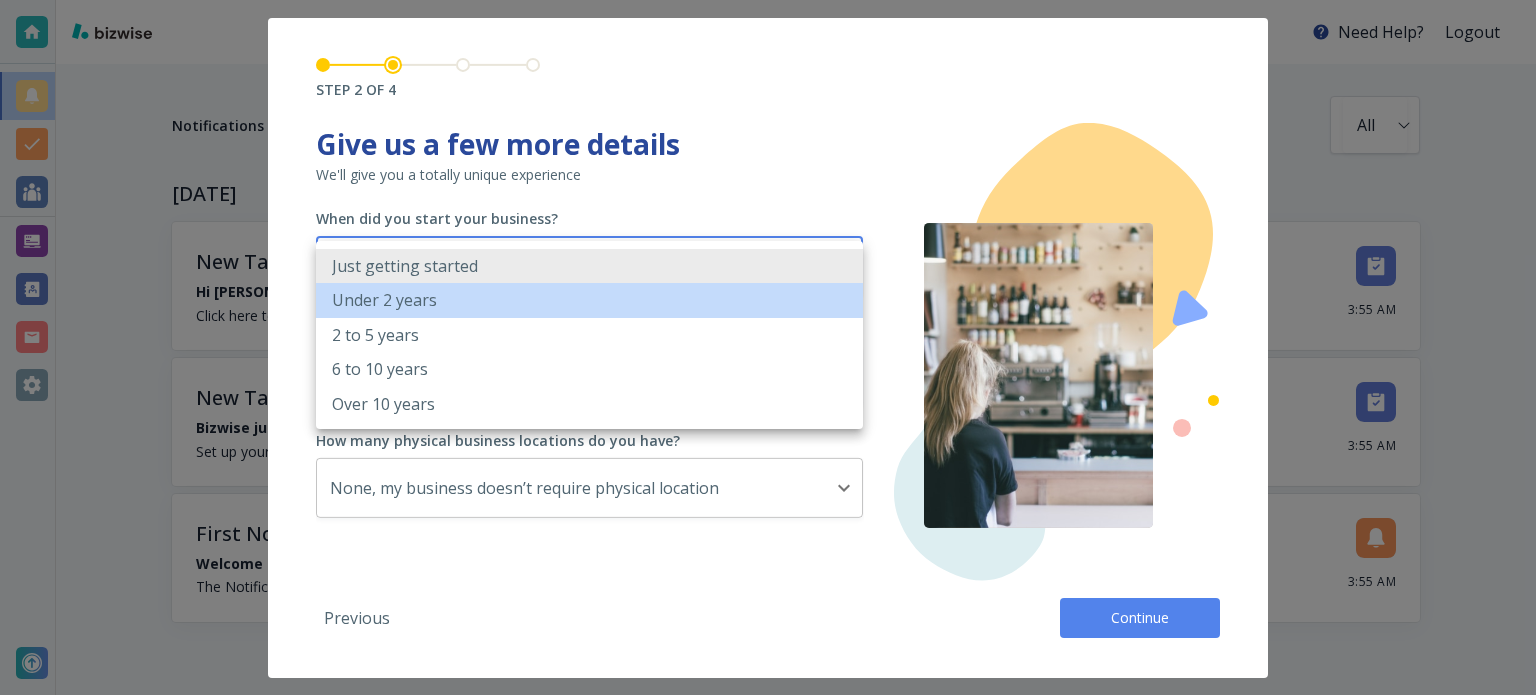 click on "Under 2 years" at bounding box center [589, 300] 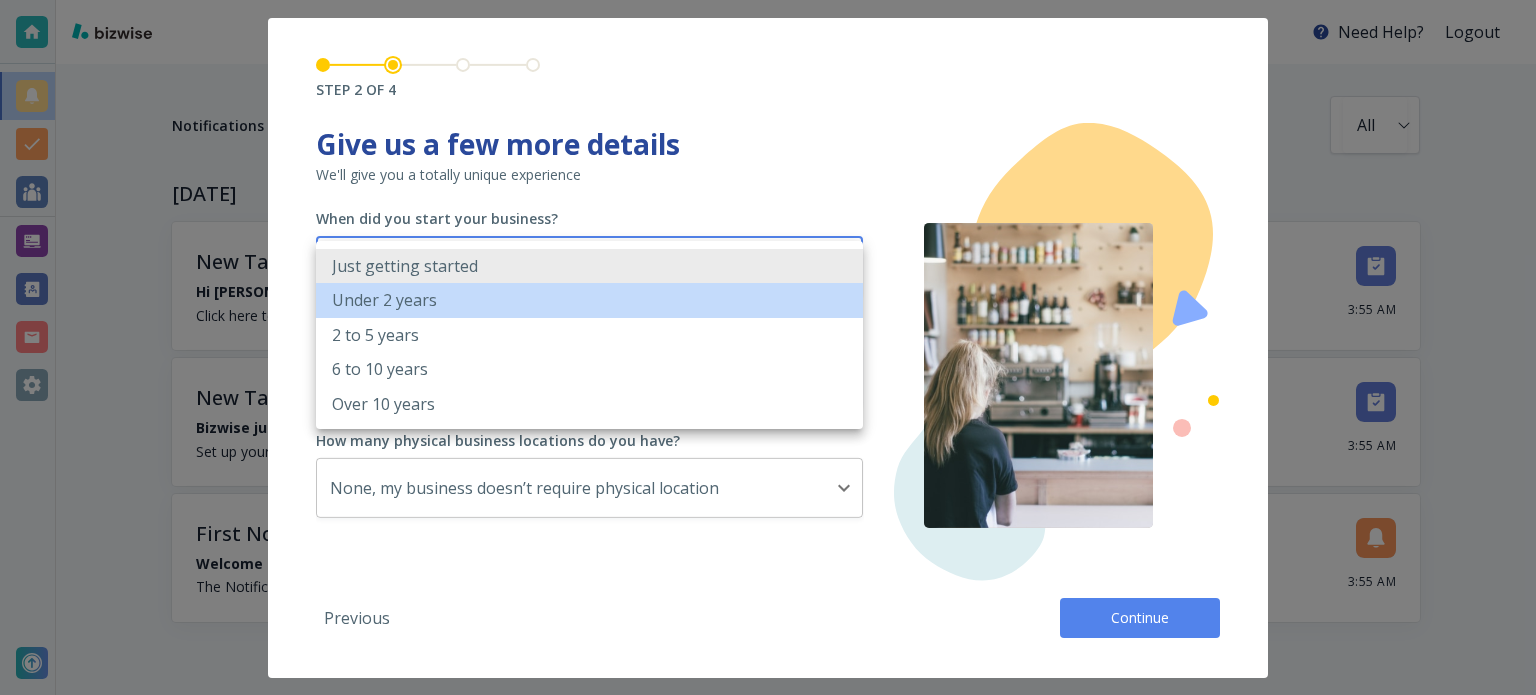 type on "UNDER_2_YEARS" 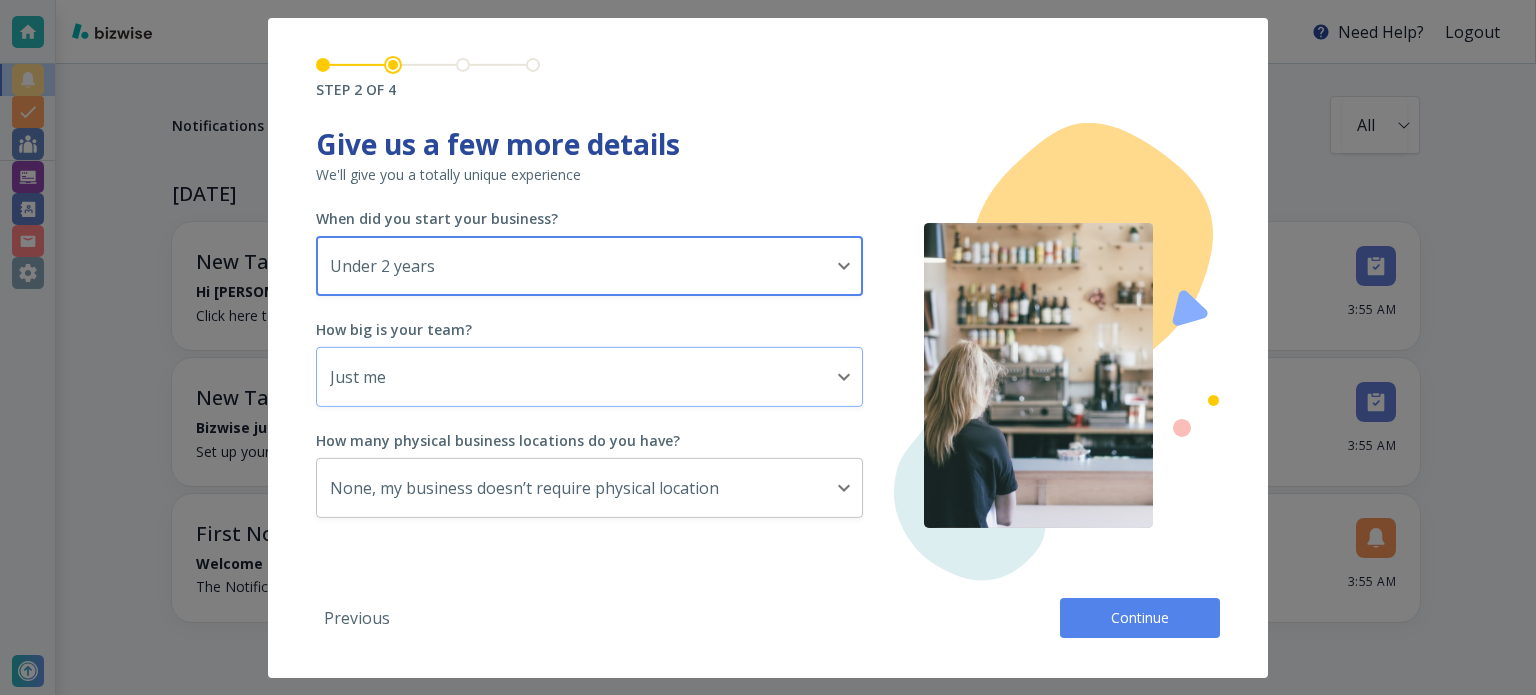 click on "Need Help? Logout Notifications All all ​ TODAY New Tasks • 1 minute ago Hi Bill, you have a few tasks to complete! Click here to check out the Task app. Complete a few tasks to get you set up! 3:55 AM New Task • 1 minute ago Bizwise just assigned you a task! Set up your website 3:55 AM First Notification • 1 minute ago Welcome to Bizwise, Bill! The Notifications app is where you’ll receive all of your notifications! 3:55 AM STEP   2   OF   4 Tell us about your business Personalize your experience by filling your business information What's the name of your business? Business Name ​ What type of business do you have? Business Type ​ What do you sell? (select all that apply) Goods Services Where do you sell? (select all that apply) At my location Deliver or go to customer's location Online or over the phone Give us a few more details We'll give you a totally unique experience When did you start your business? Under 2 years UNDER_2_YEARS ​ How big is your team? Just me 1 ​ 0 ​ Almost done!" at bounding box center (768, 0) 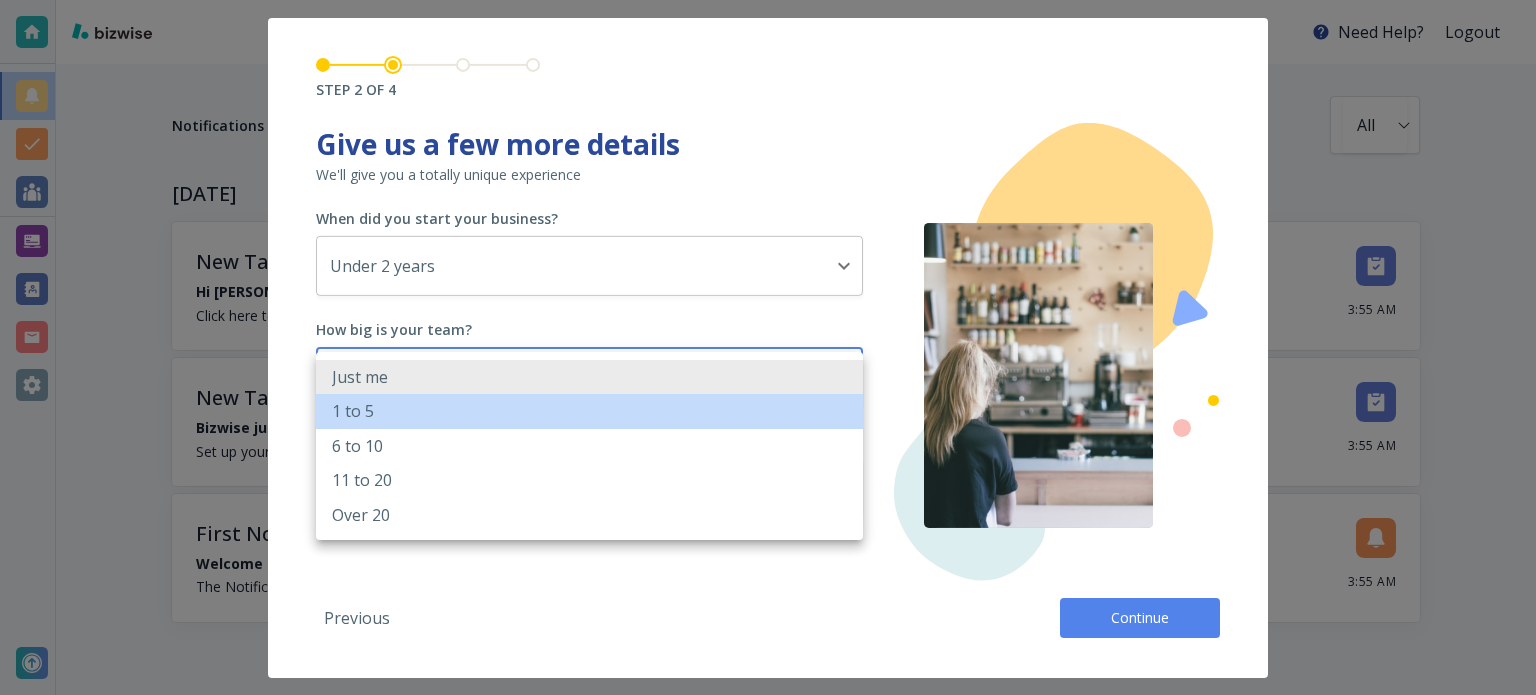 click on "1 to 5" at bounding box center (589, 411) 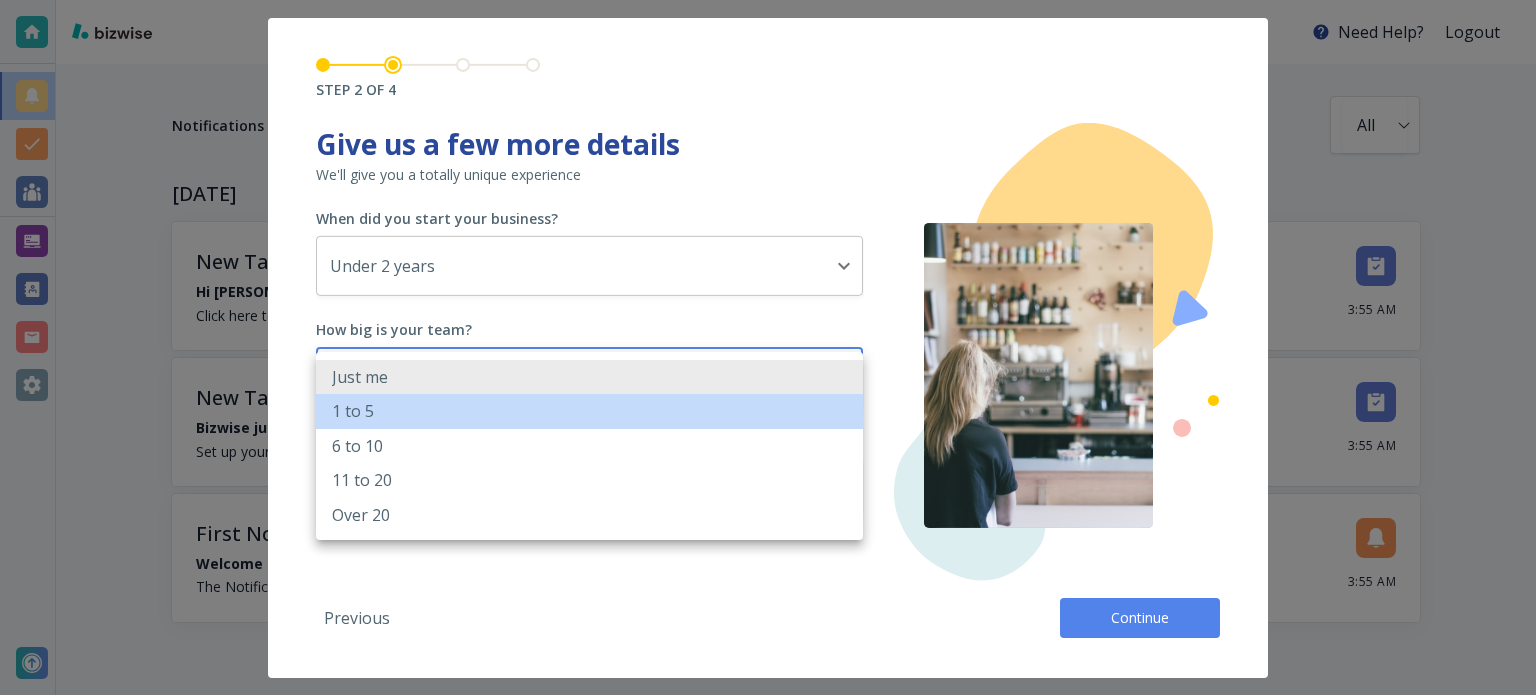 type on "2_TO_5" 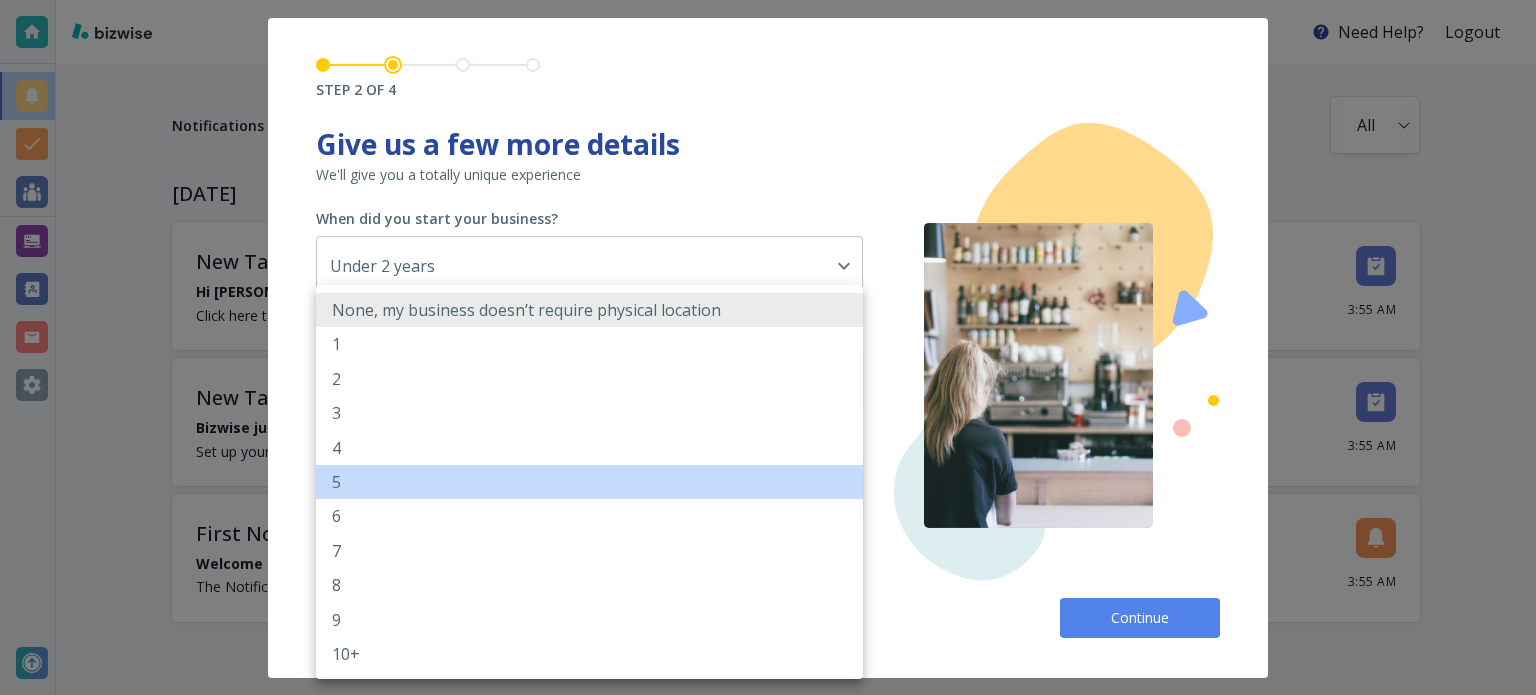 click on "Need Help? Logout Notifications All all ​ TODAY New Tasks • 1 minute ago Hi Bill, you have a few tasks to complete! Click here to check out the Task app. Complete a few tasks to get you set up! 3:55 AM New Task • 1 minute ago Bizwise just assigned you a task! Set up your website 3:55 AM First Notification • 1 minute ago Welcome to Bizwise, Bill! The Notifications app is where you’ll receive all of your notifications! 3:55 AM STEP   2   OF   4 Tell us about your business Personalize your experience by filling your business information What's the name of your business? Business Name ​ What type of business do you have? Business Type ​ What do you sell? (select all that apply) Goods Services Where do you sell? (select all that apply) At my location Deliver or go to customer's location Online or over the phone Give us a few more details We'll give you a totally unique experience When did you start your business? Under 2 years UNDER_2_YEARS ​ How big is your team? 1 to 5 2_TO_5 ​ 0 ​ Previous 1" at bounding box center [768, 0] 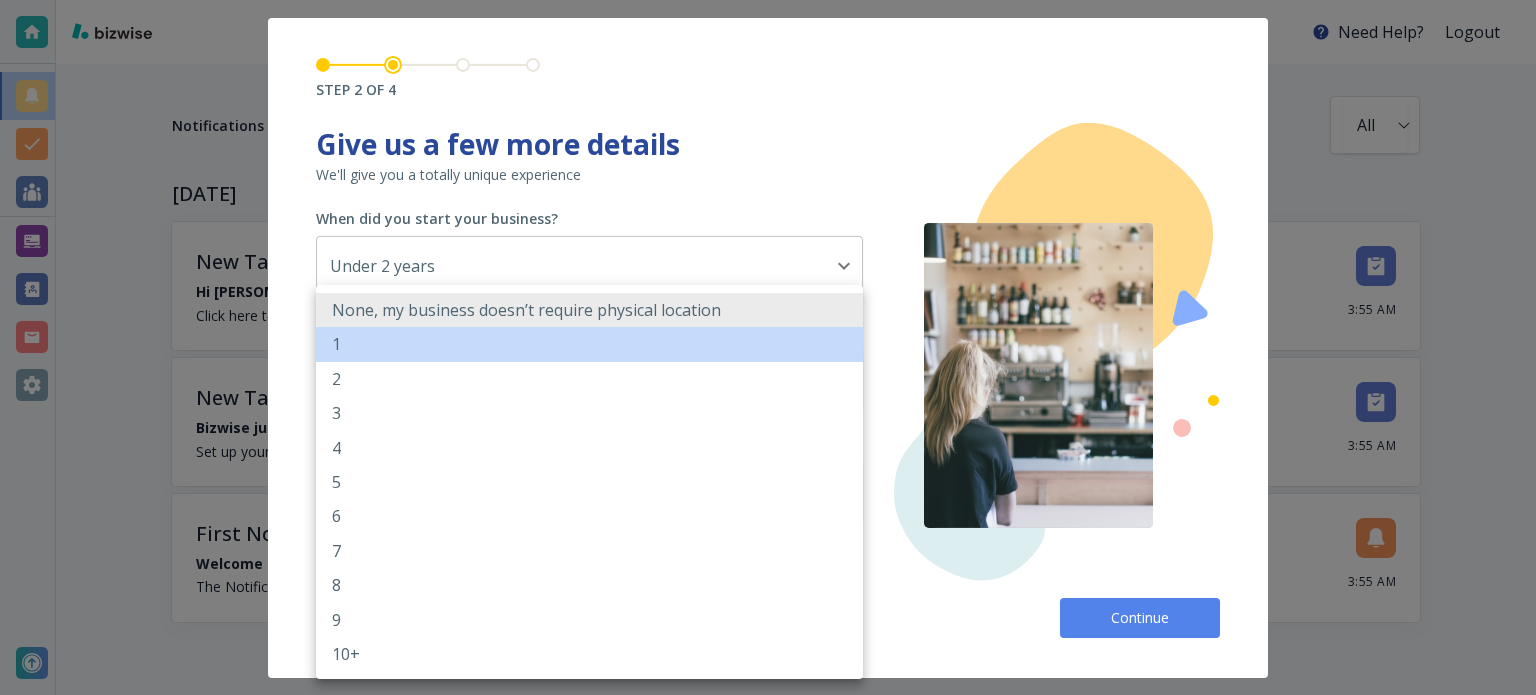 click on "1" at bounding box center [589, 344] 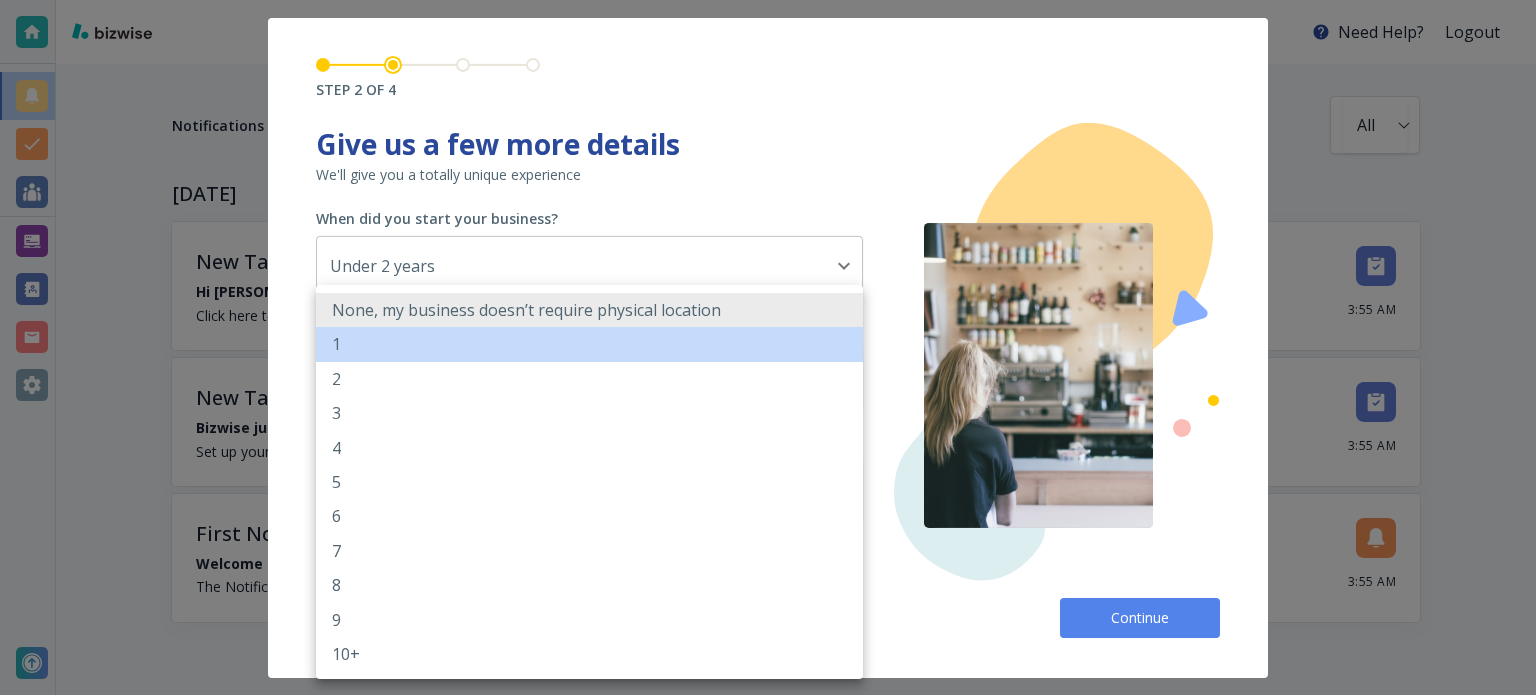type on "1" 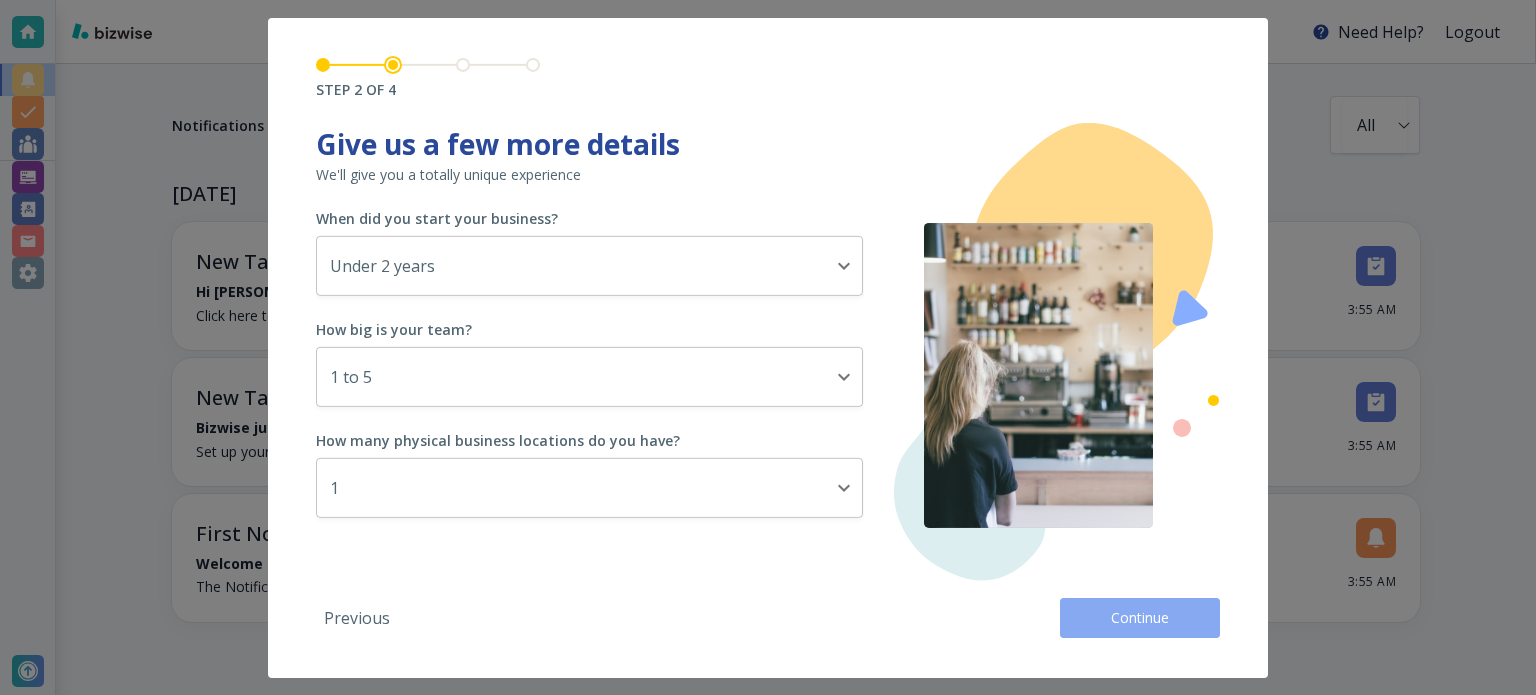 click on "Continue" at bounding box center (1140, 618) 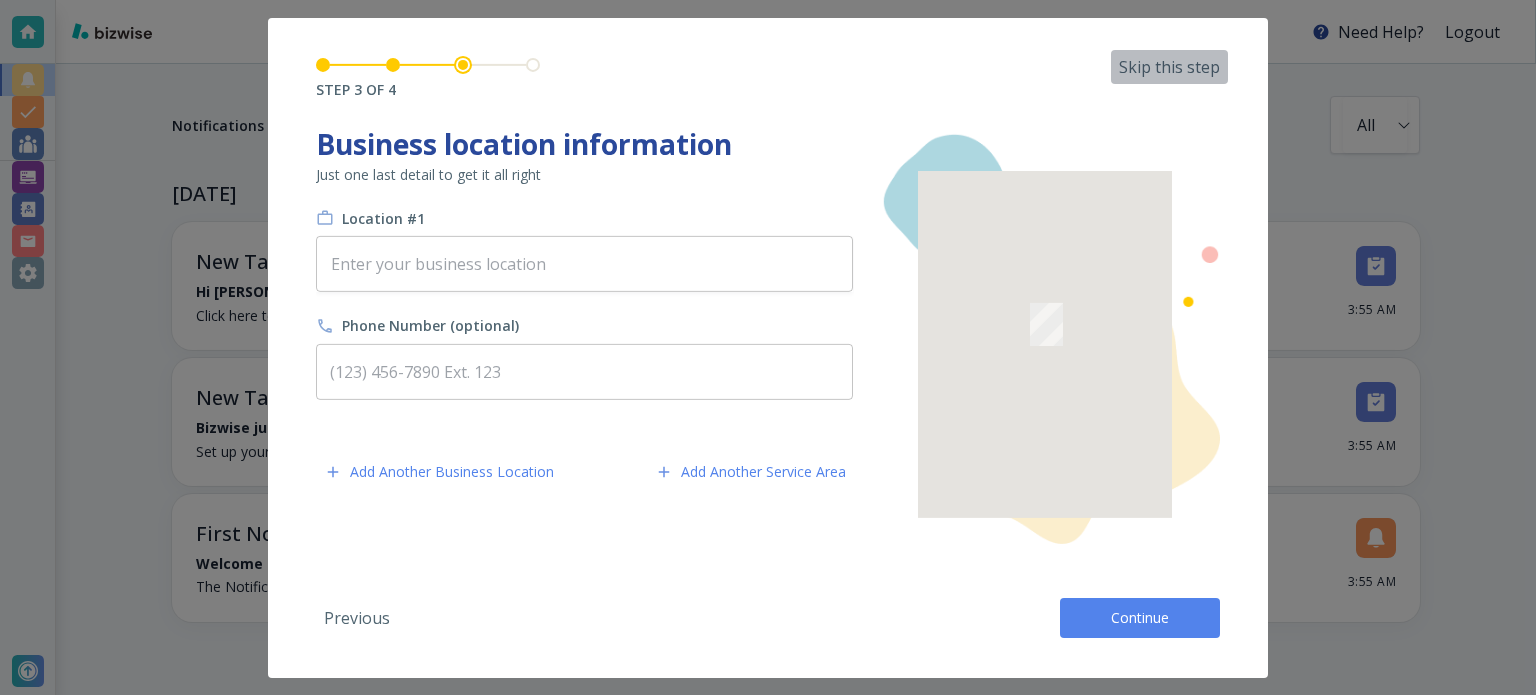 click on "Skip this step" at bounding box center [1169, 66] 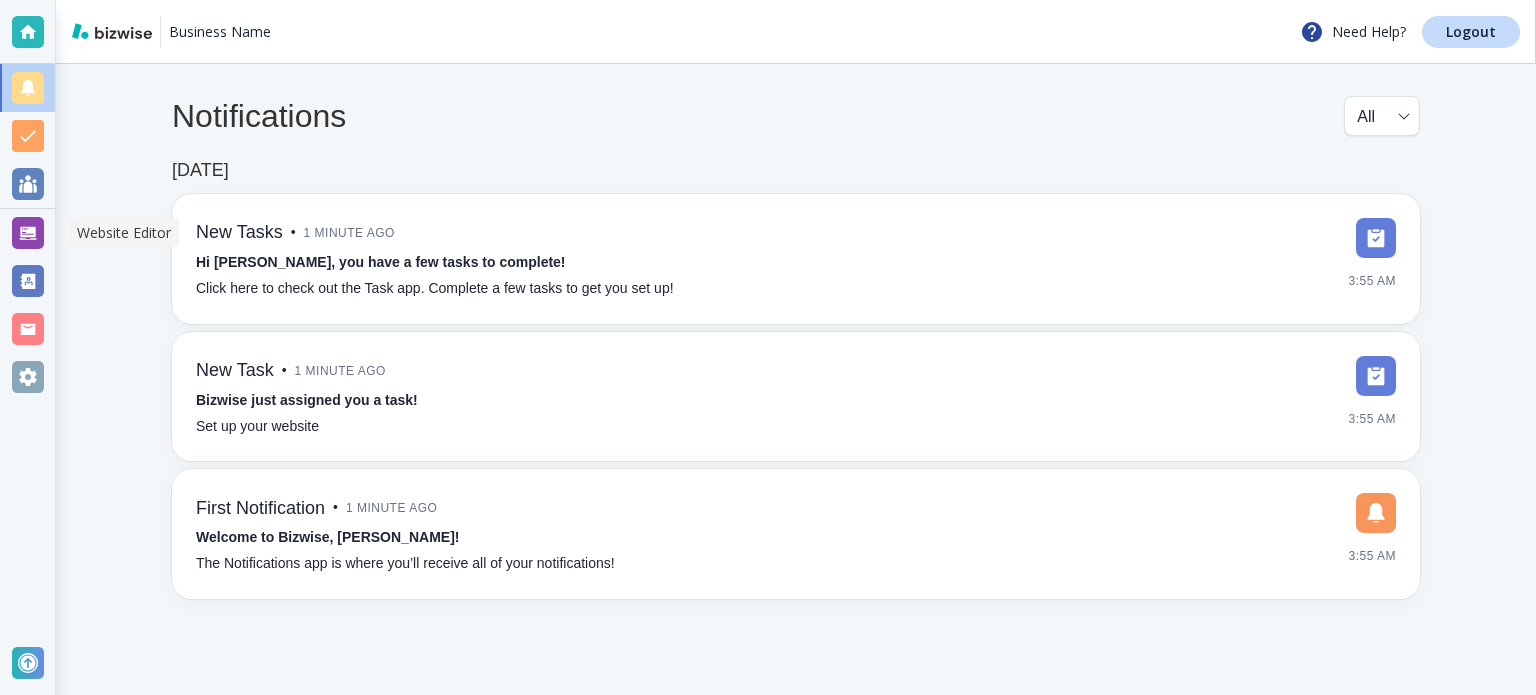 click at bounding box center (28, 233) 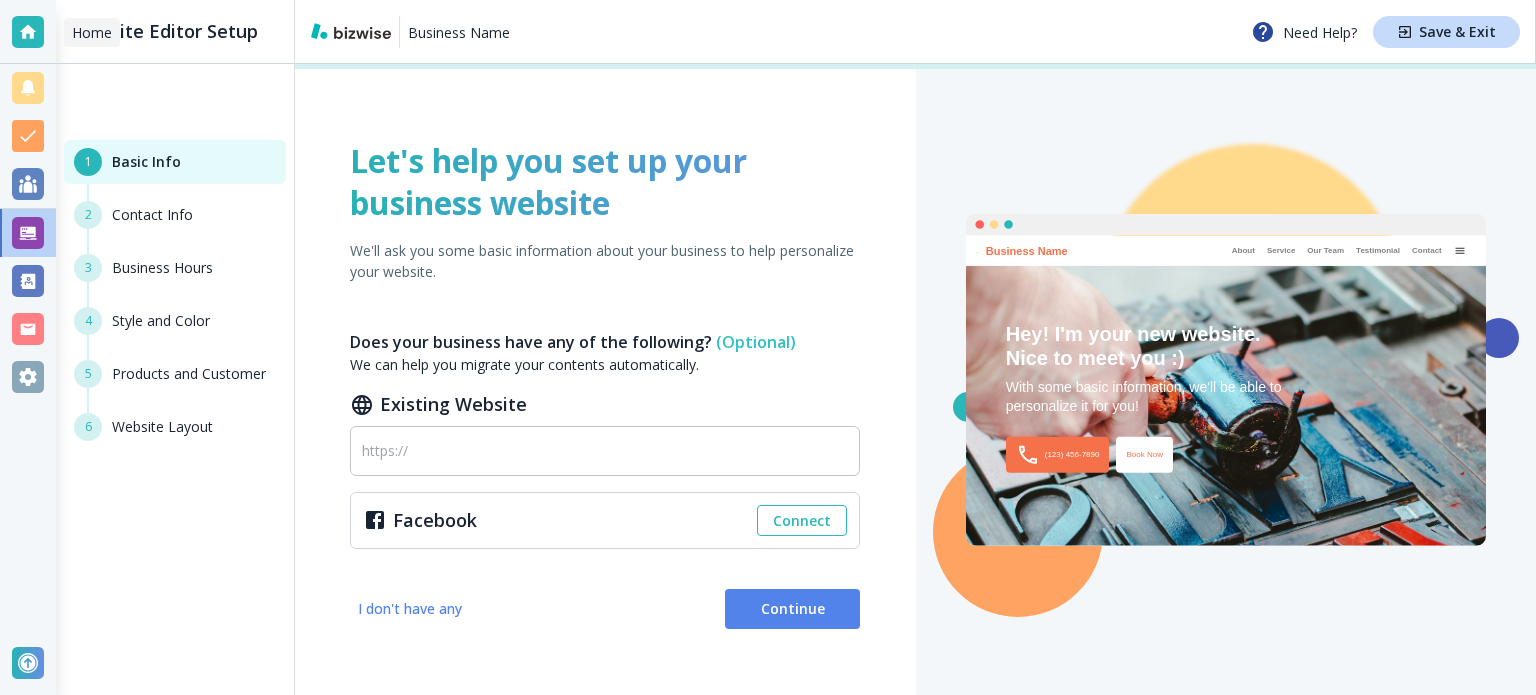 click at bounding box center [28, 32] 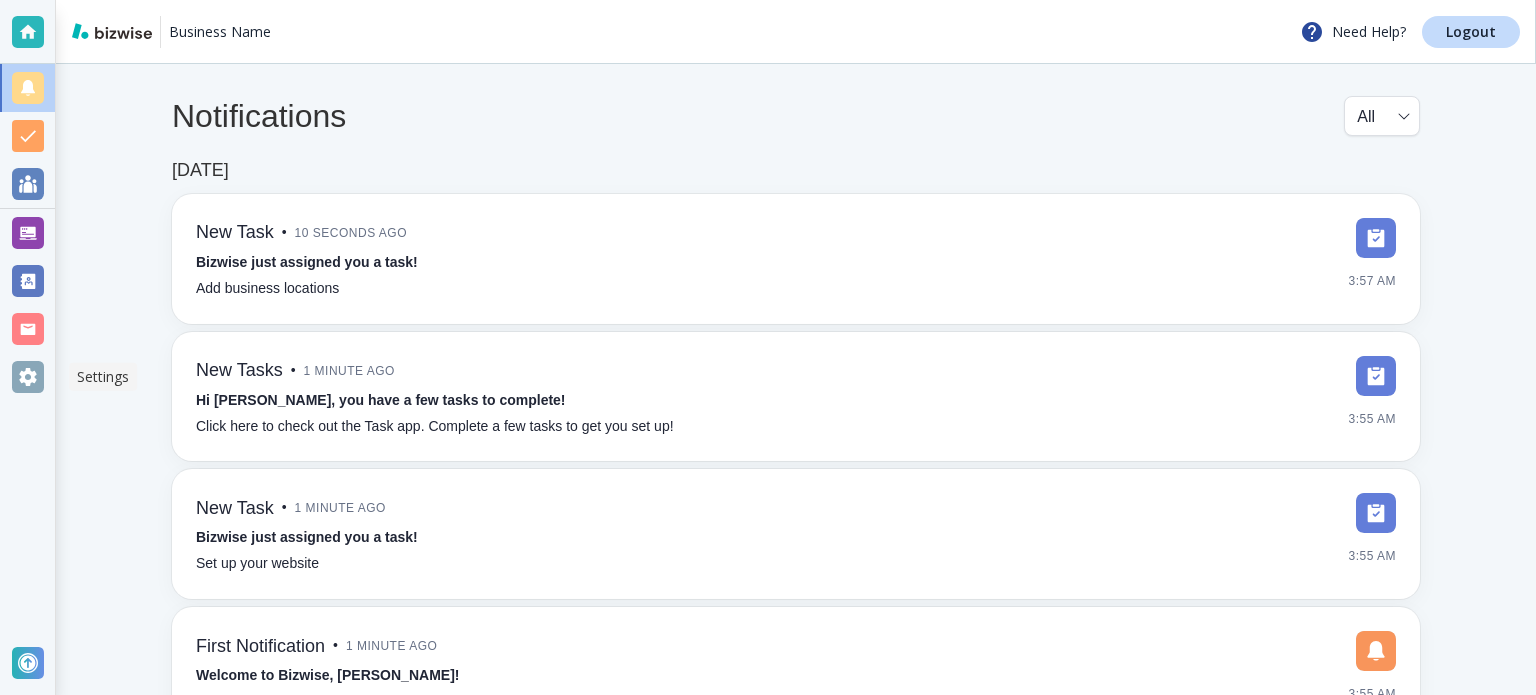 click at bounding box center [27, 377] 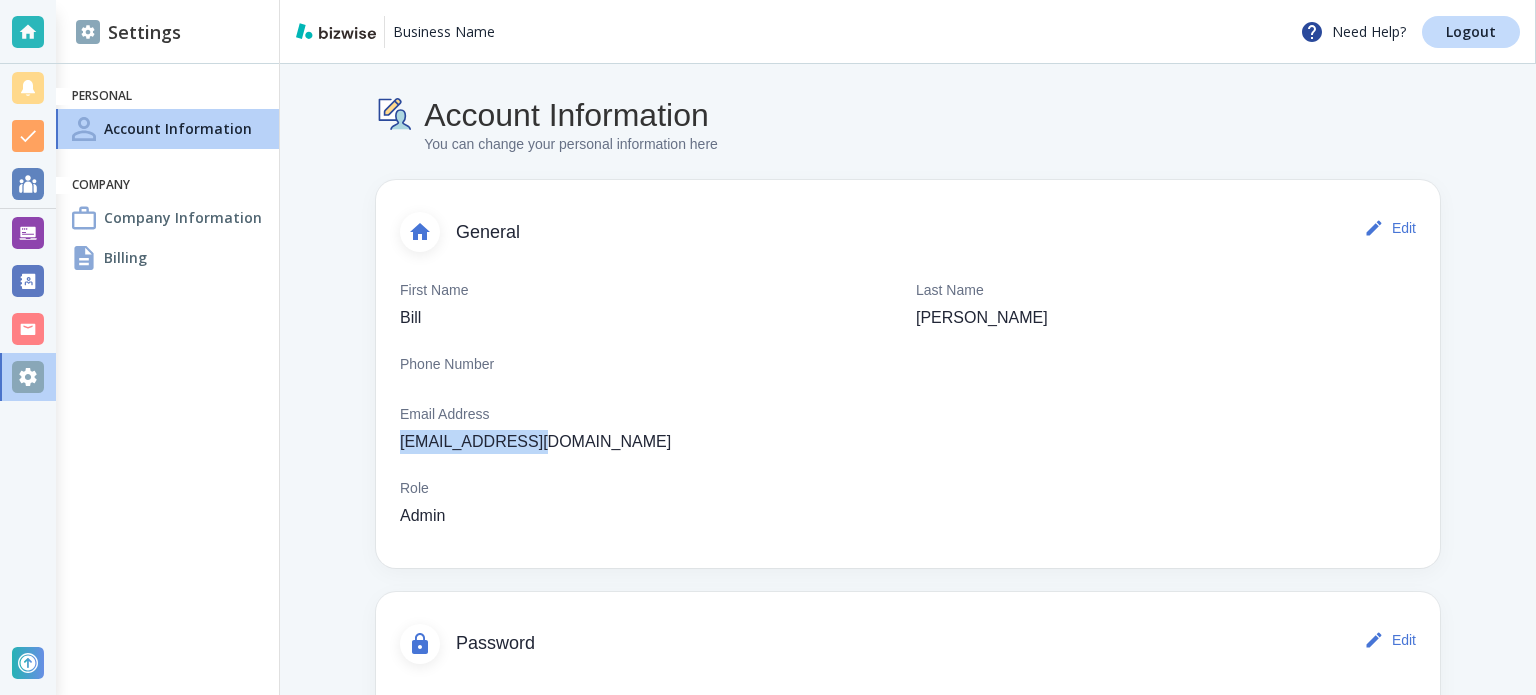 drag, startPoint x: 400, startPoint y: 444, endPoint x: 576, endPoint y: 439, distance: 176.07101 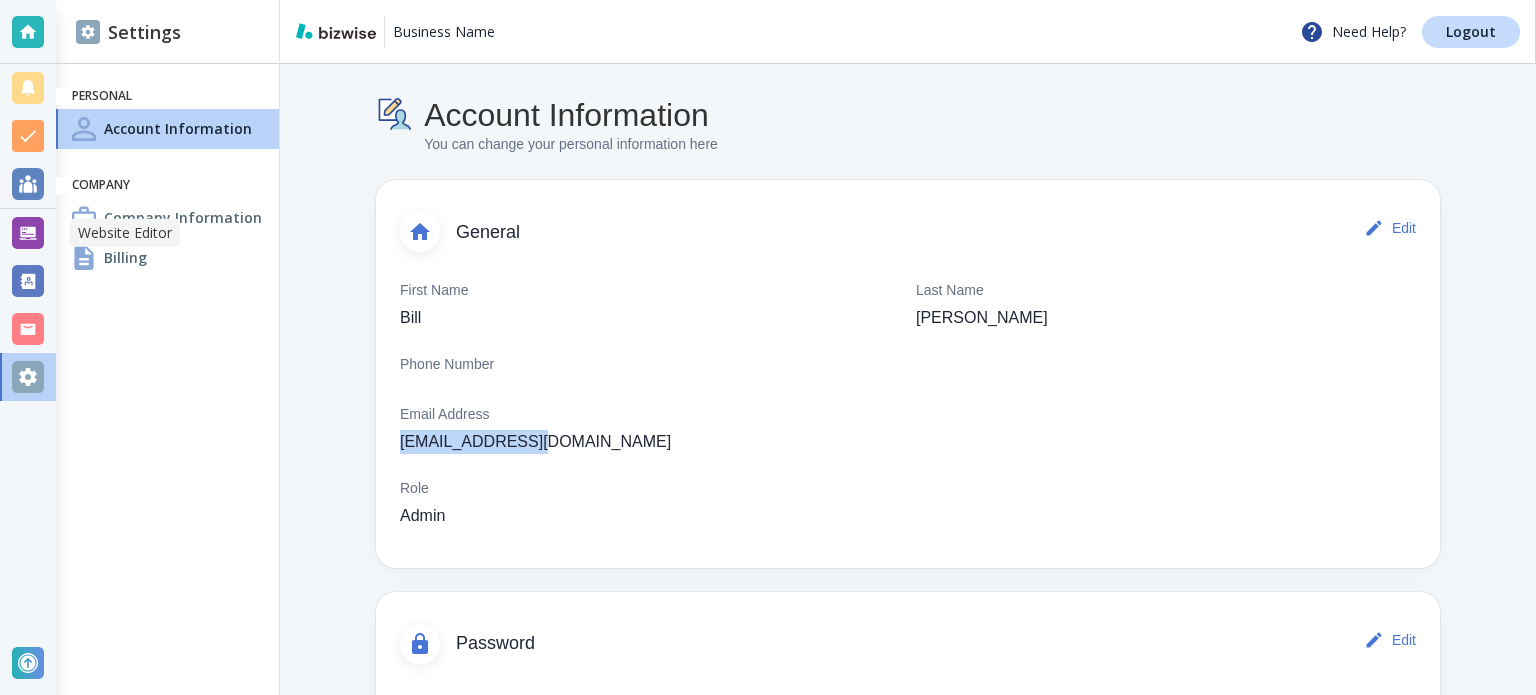click at bounding box center [28, 233] 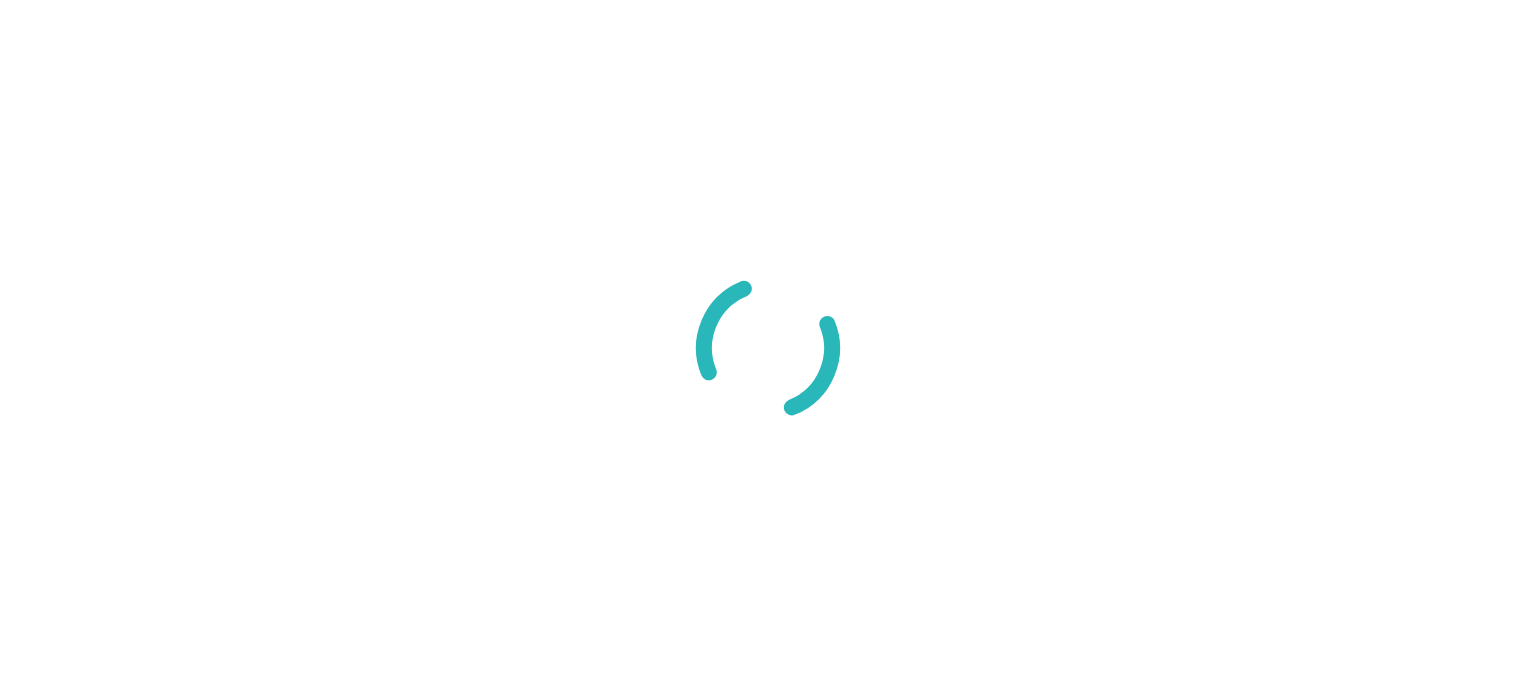 scroll, scrollTop: 0, scrollLeft: 0, axis: both 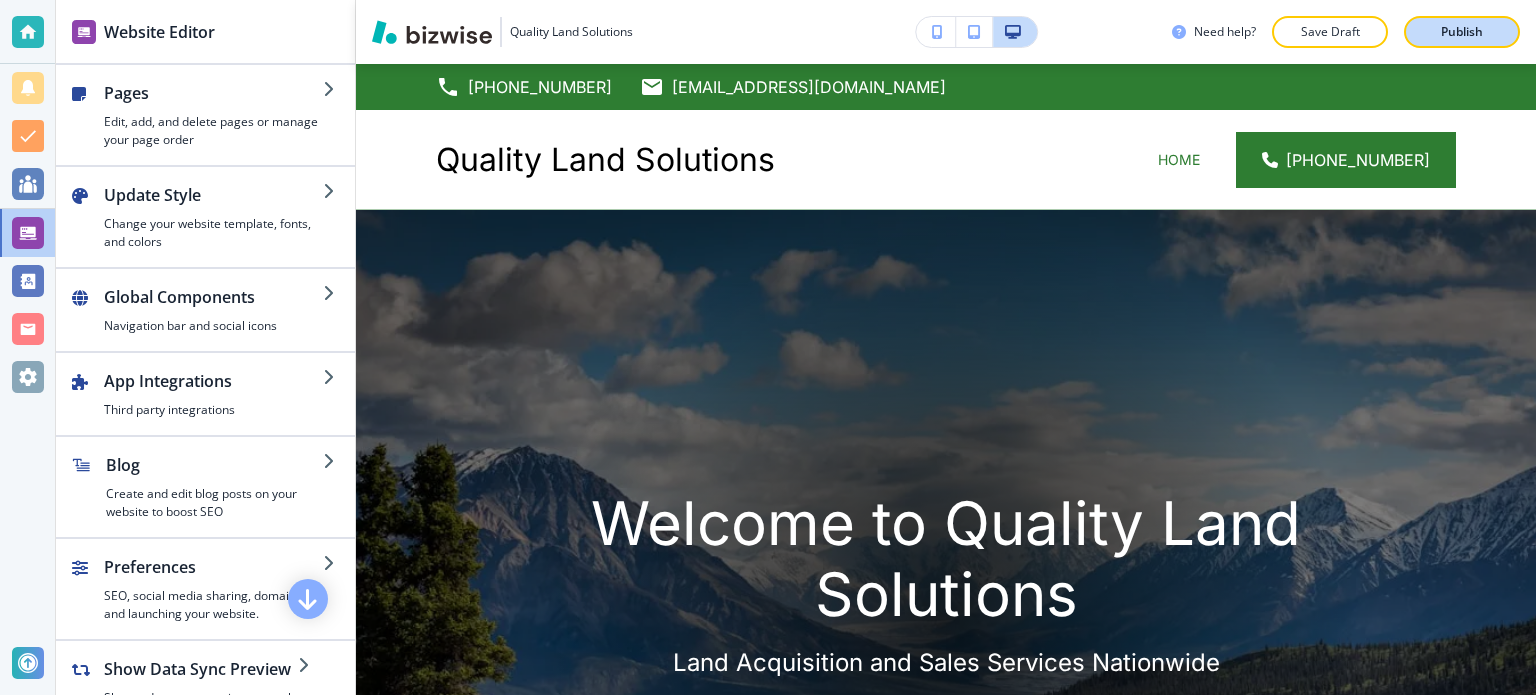 click on "Publish" at bounding box center [1462, 32] 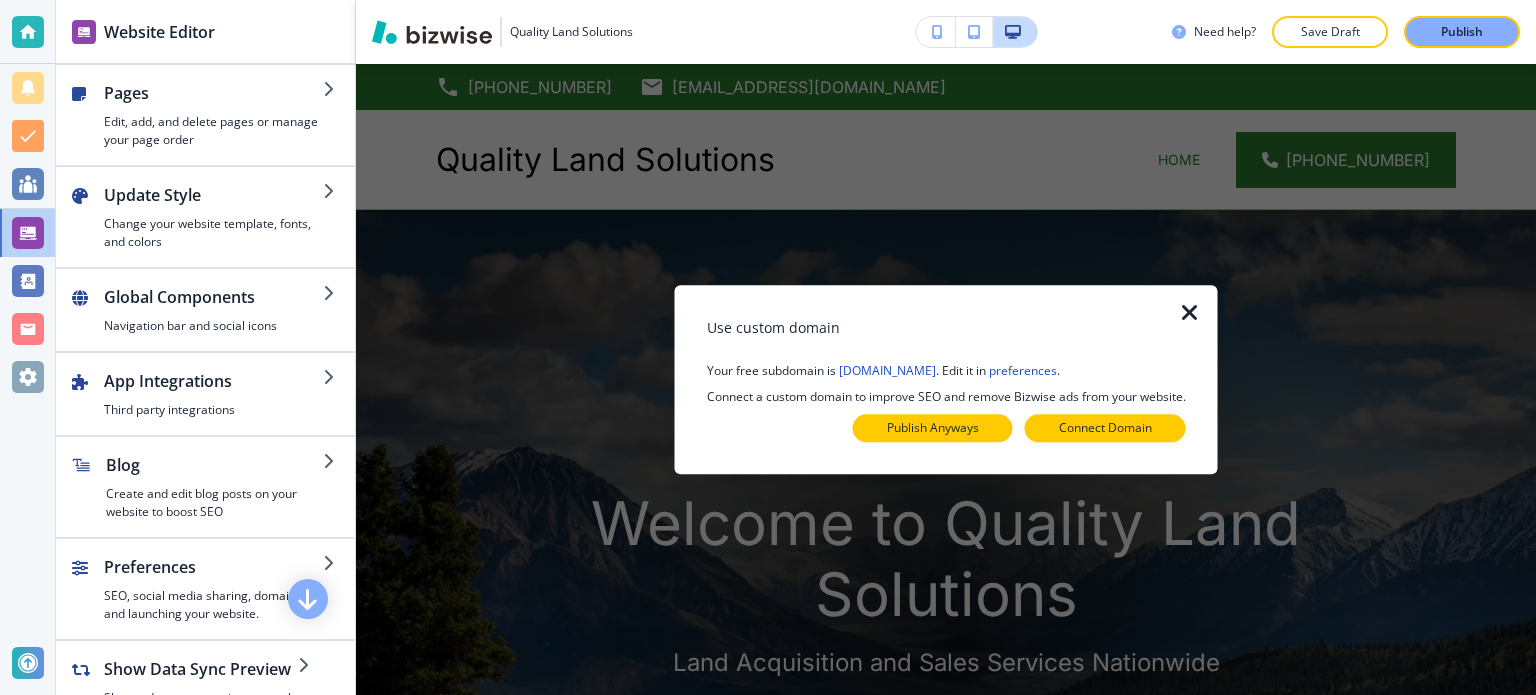 click on "Publish Anyways" at bounding box center (933, 428) 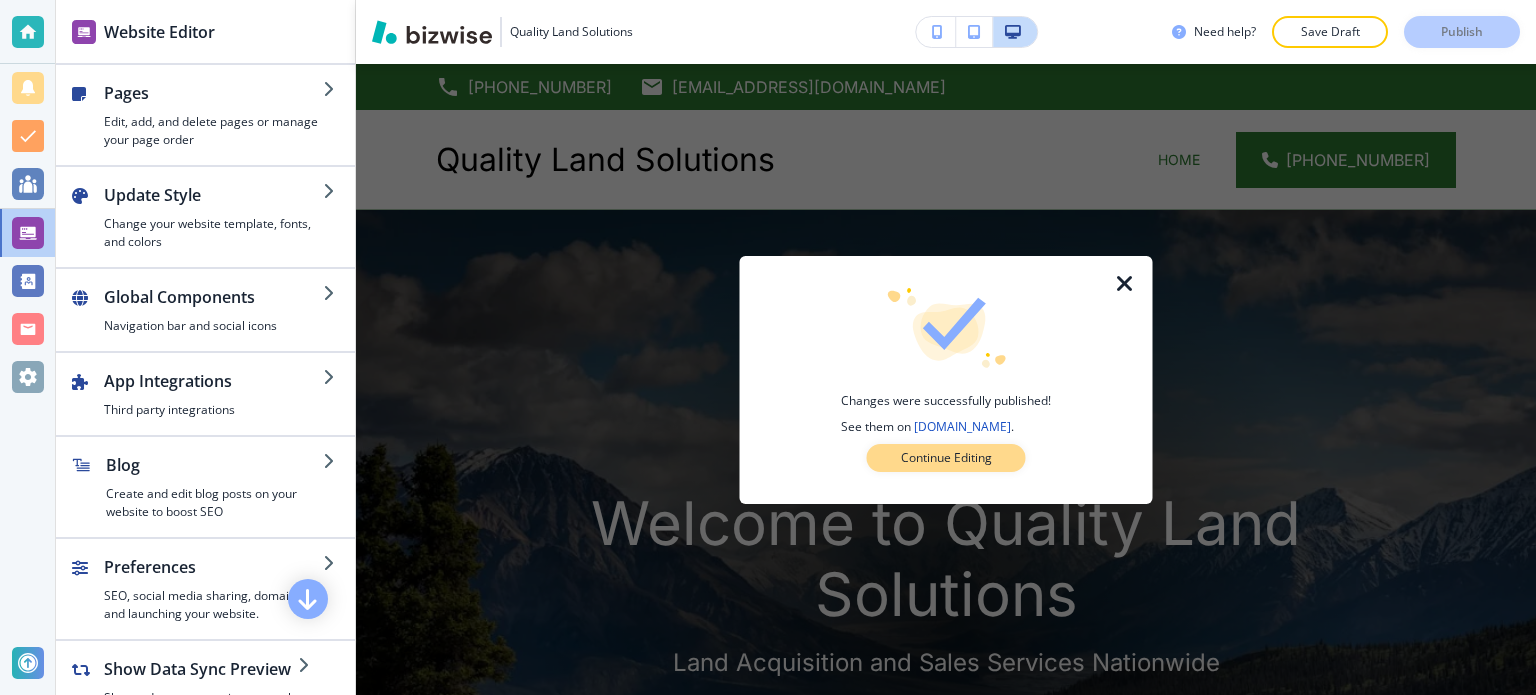 click on "Continue Editing" at bounding box center [946, 458] 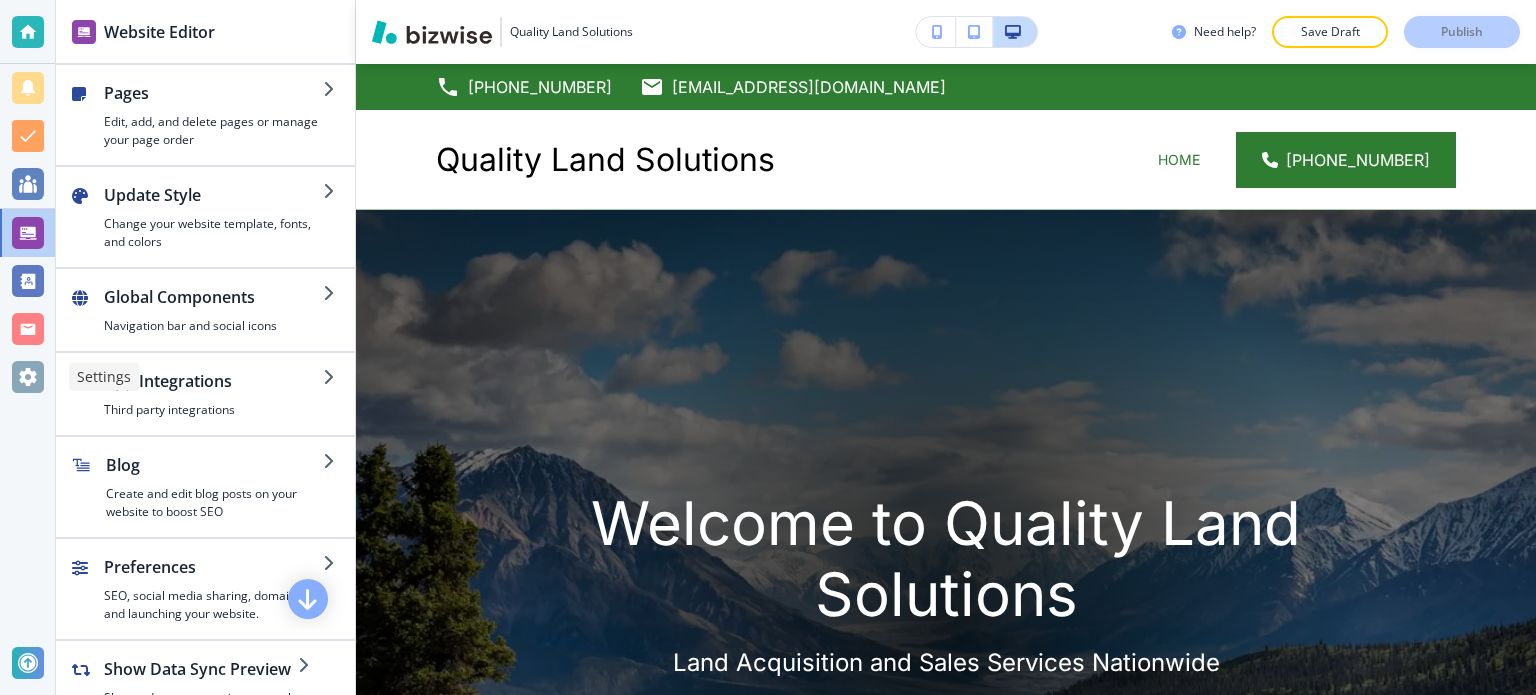 click at bounding box center [28, 377] 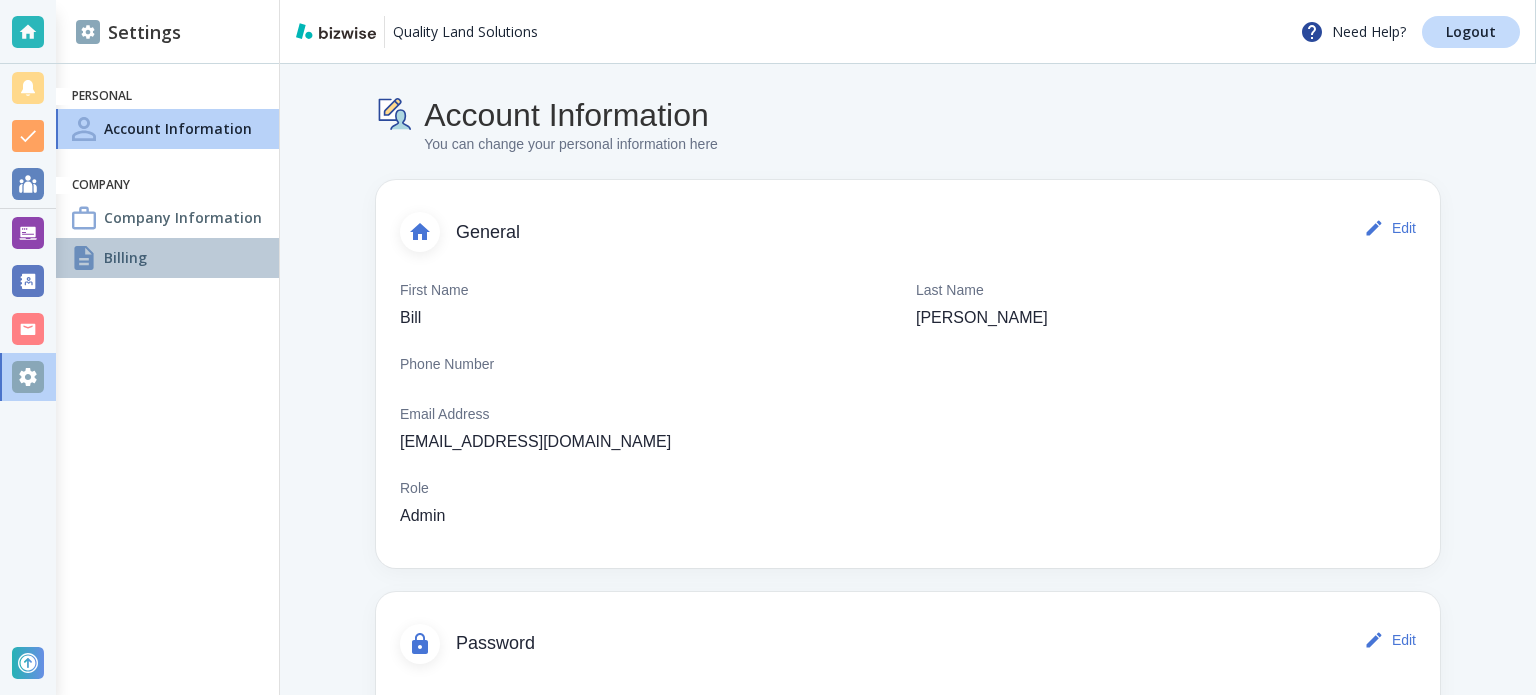 click on "Billing" at bounding box center [125, 257] 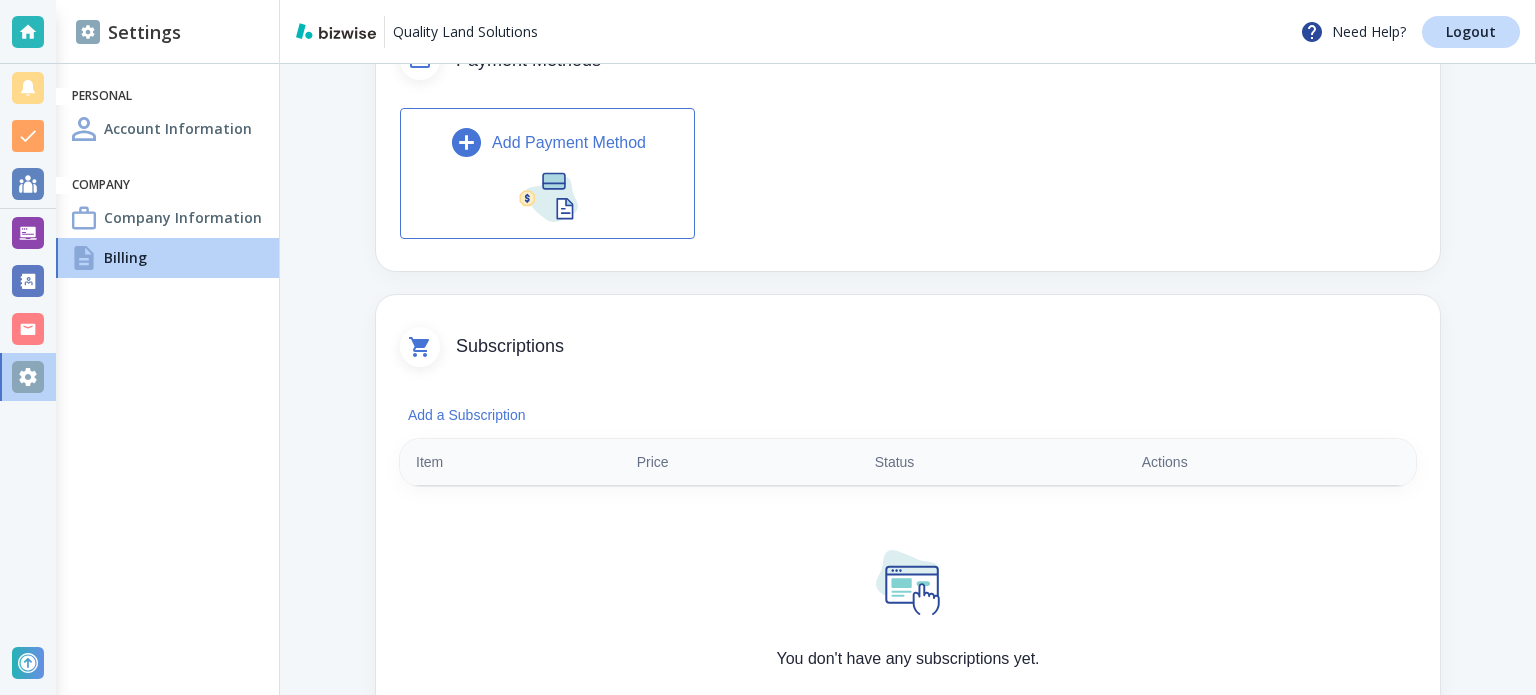 scroll, scrollTop: 300, scrollLeft: 0, axis: vertical 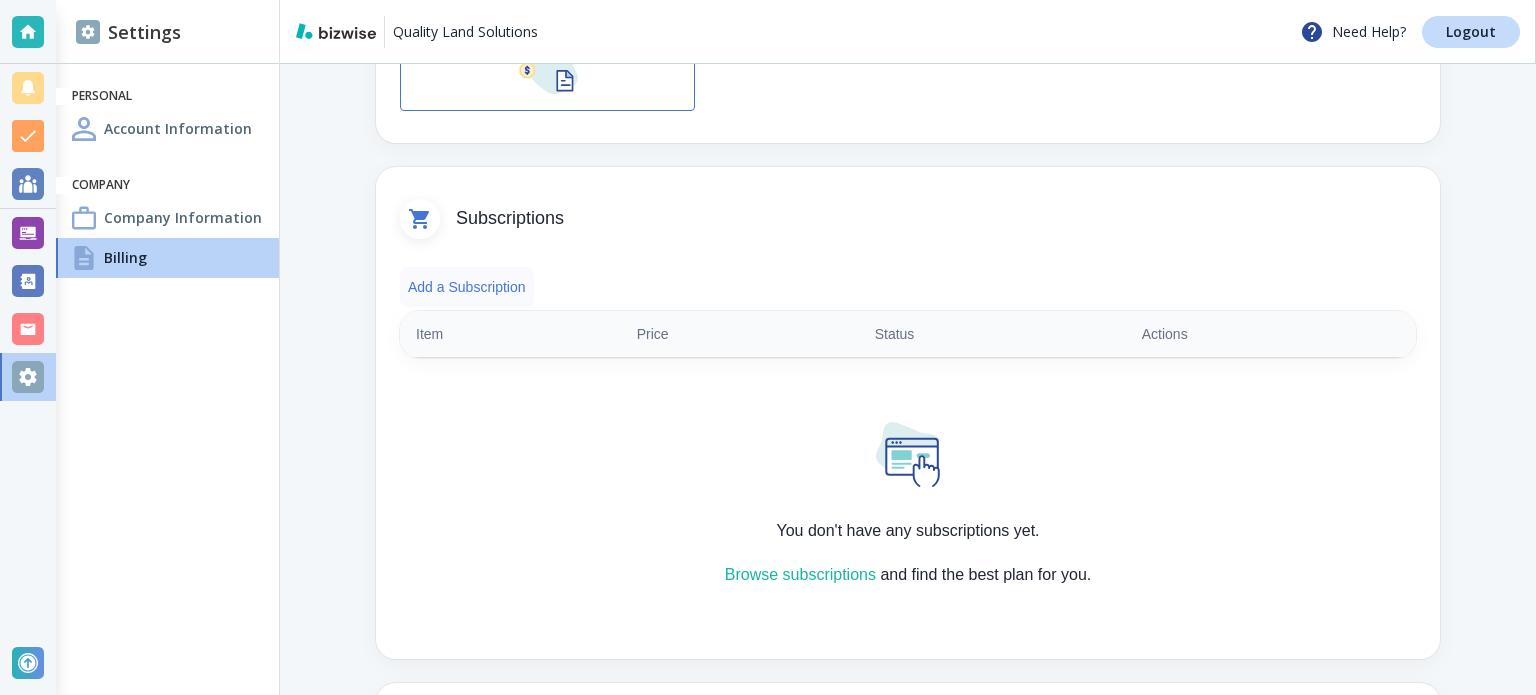 click on "Add a Subscription" at bounding box center [467, 287] 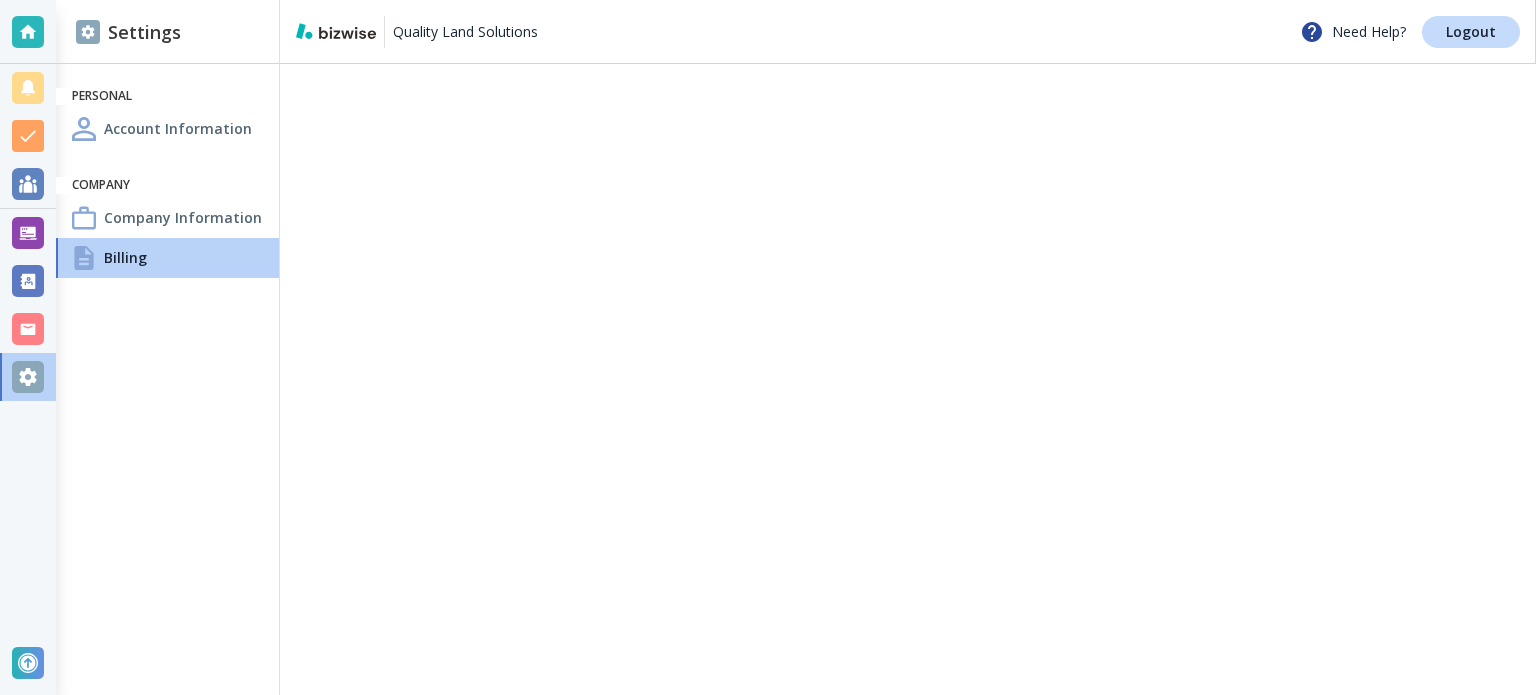 scroll, scrollTop: 0, scrollLeft: 0, axis: both 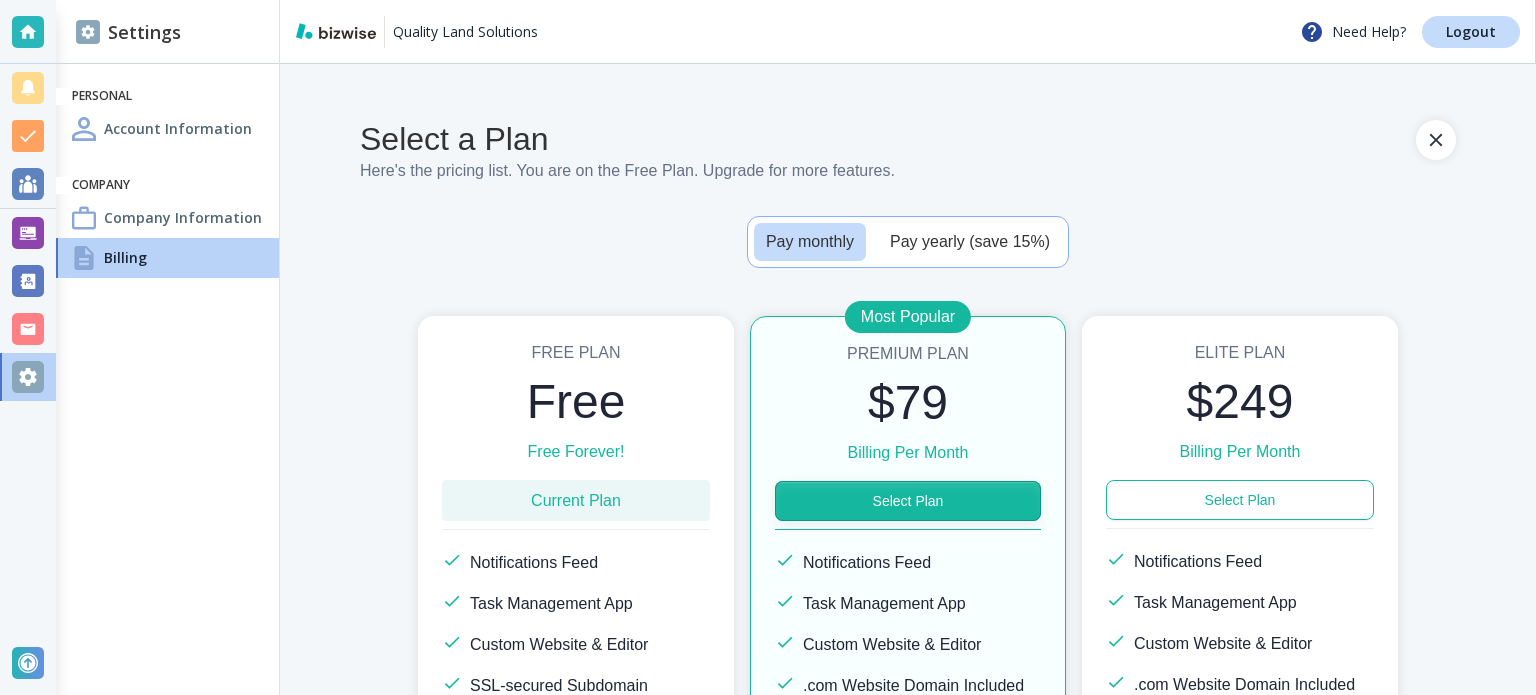 click on "Select Plan" at bounding box center [908, 501] 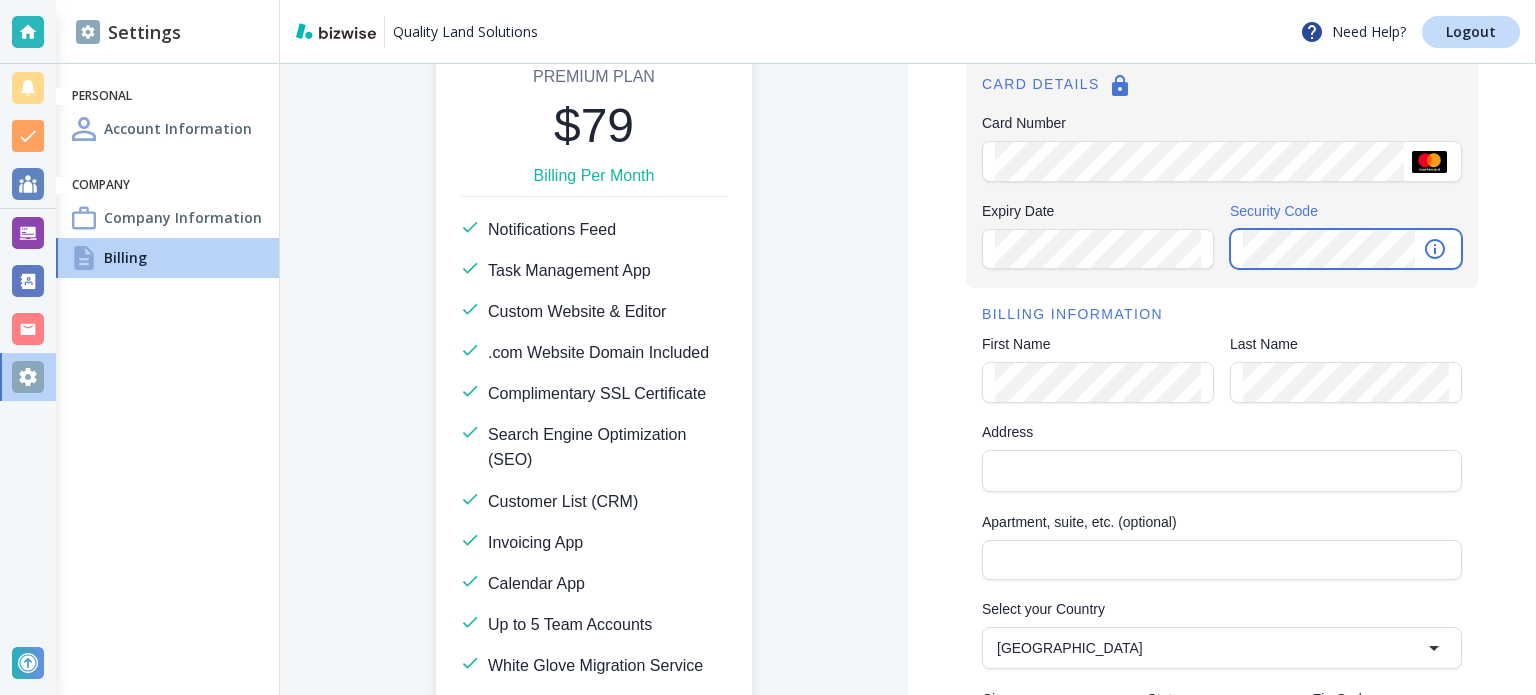 scroll, scrollTop: 200, scrollLeft: 0, axis: vertical 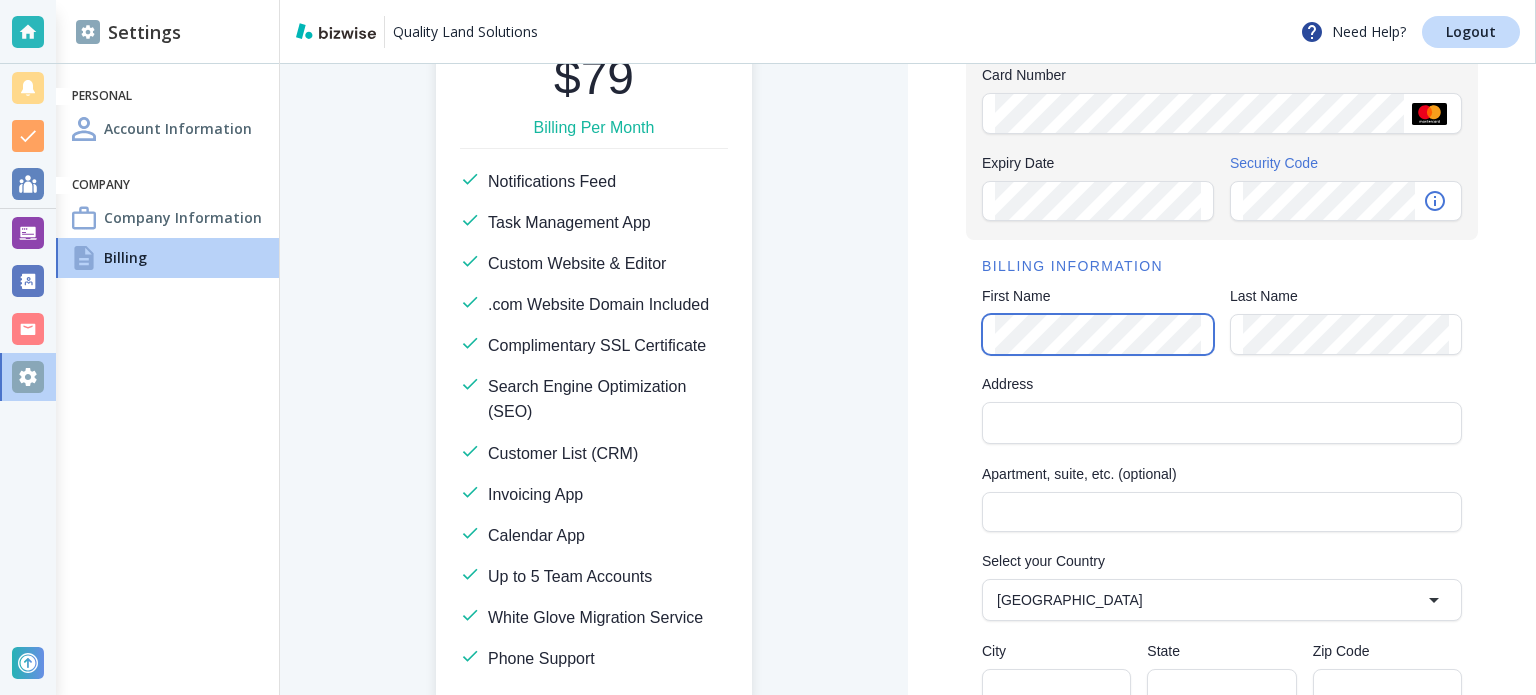 click on "Checkout Securely add your payment & billing information here CARD DETAILS Card Number Card Number Expiry Date Expiry Date Security Code Security Code BILLING INFORMATION First Name First Name Last Name Last Name Address Address Apartment, suite, etc. (optional) Apartment, suite, etc. (optional) Select your Country Philippines Select your Country City City State State Zip Code Zip Code COUPON CODE ​ Apply SUMMARY Setup Fee FREE Premium Plan $79/mo Billed Now $79 Upgrade Now All Payments are PCI compliant & SSL Secure" at bounding box center [1222, 516] 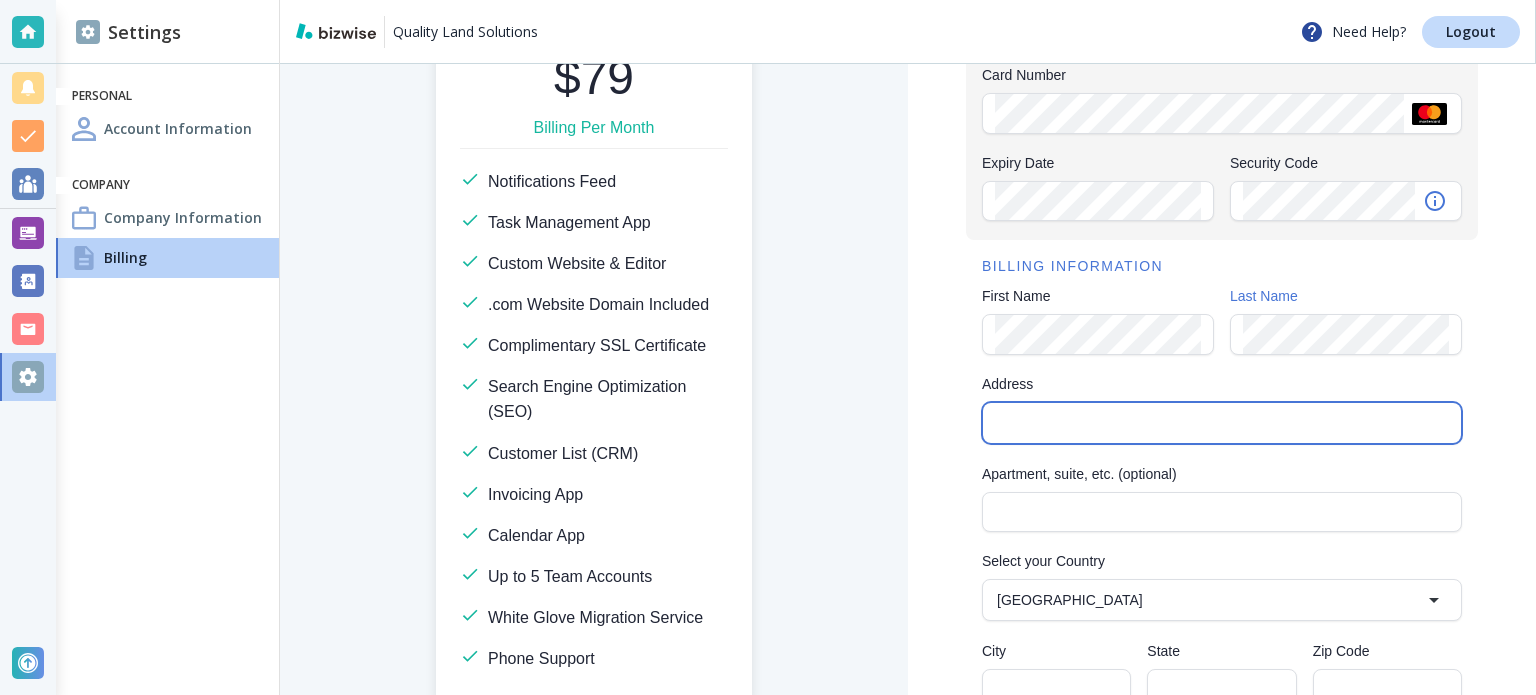 click on "Address" at bounding box center [1220, 423] 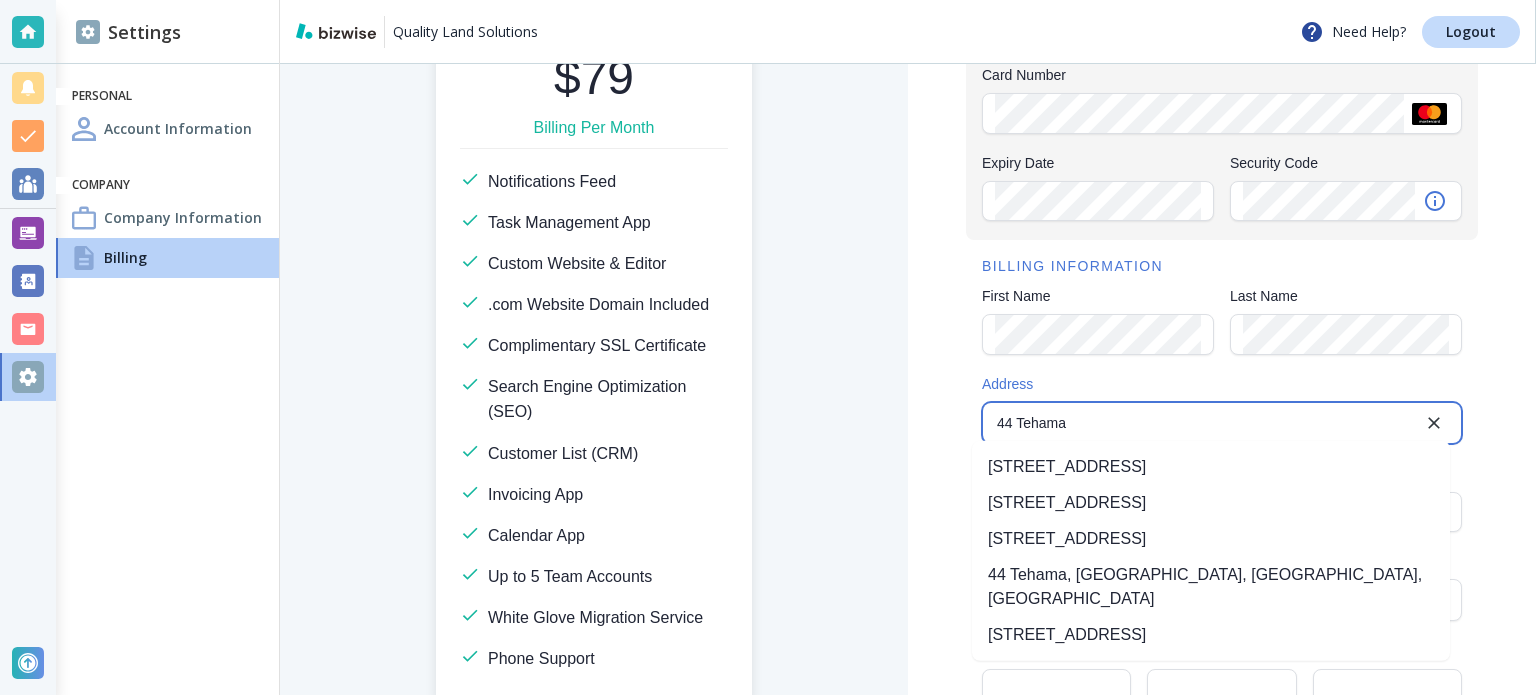 click on "44 Tehama Street, San Francisco, CA, USA" at bounding box center (1211, 467) 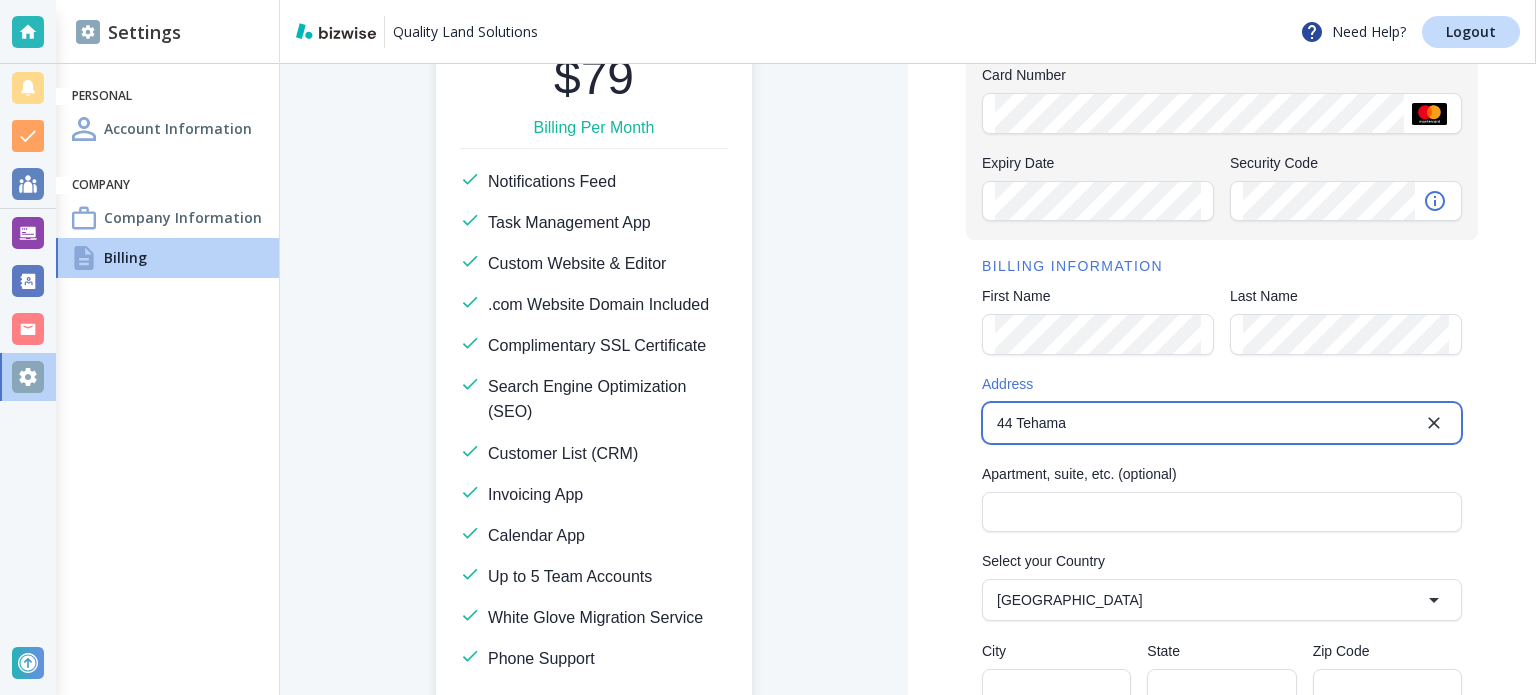 type on "44 Tehama Street" 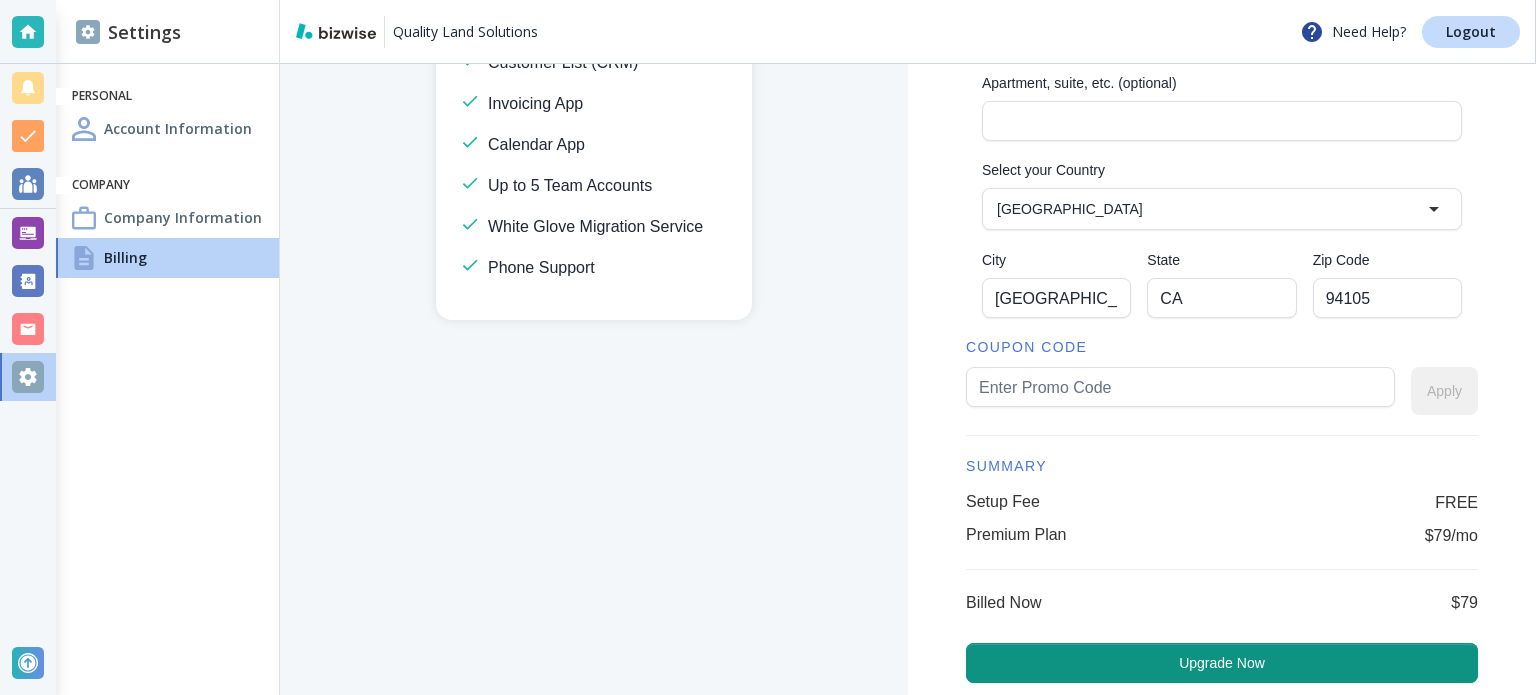 scroll, scrollTop: 600, scrollLeft: 0, axis: vertical 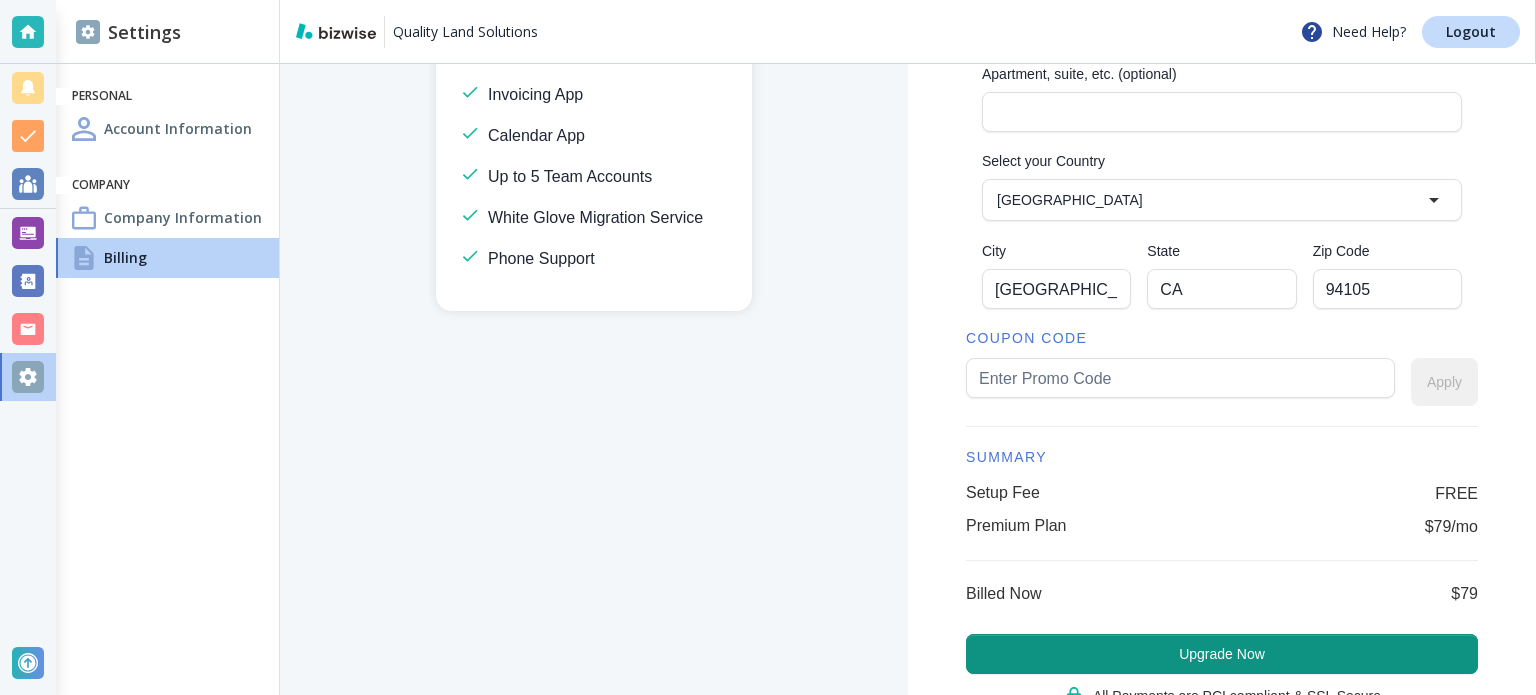 type on "44 Tehama Street" 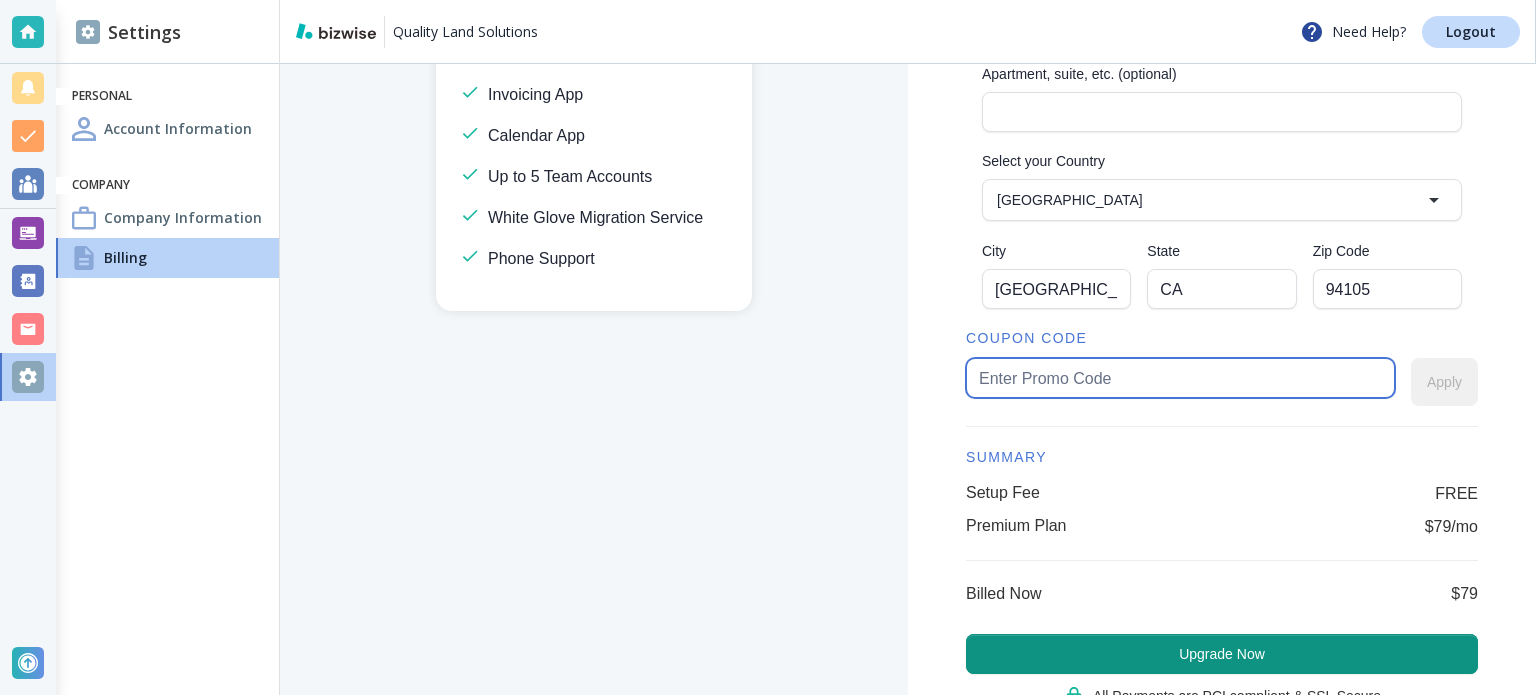 click at bounding box center [1180, 378] 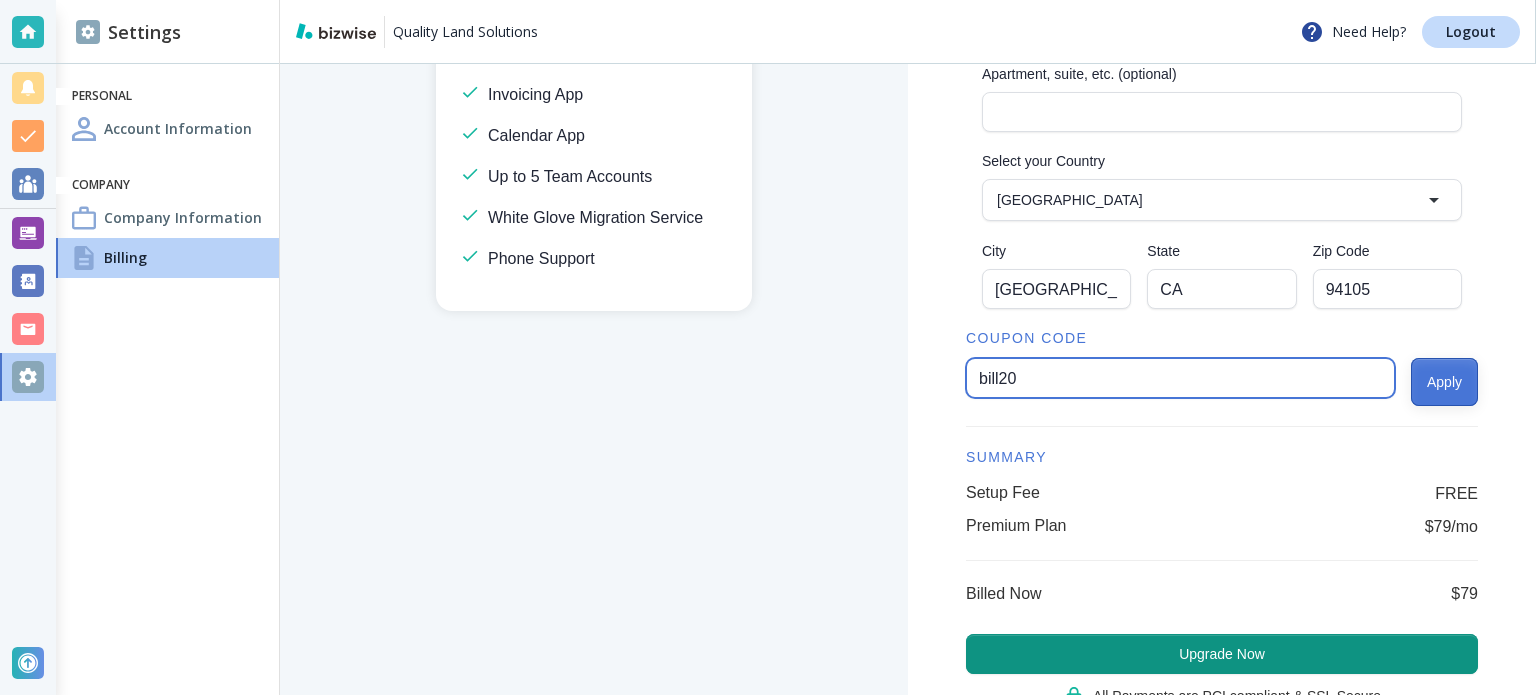 type on "bill20" 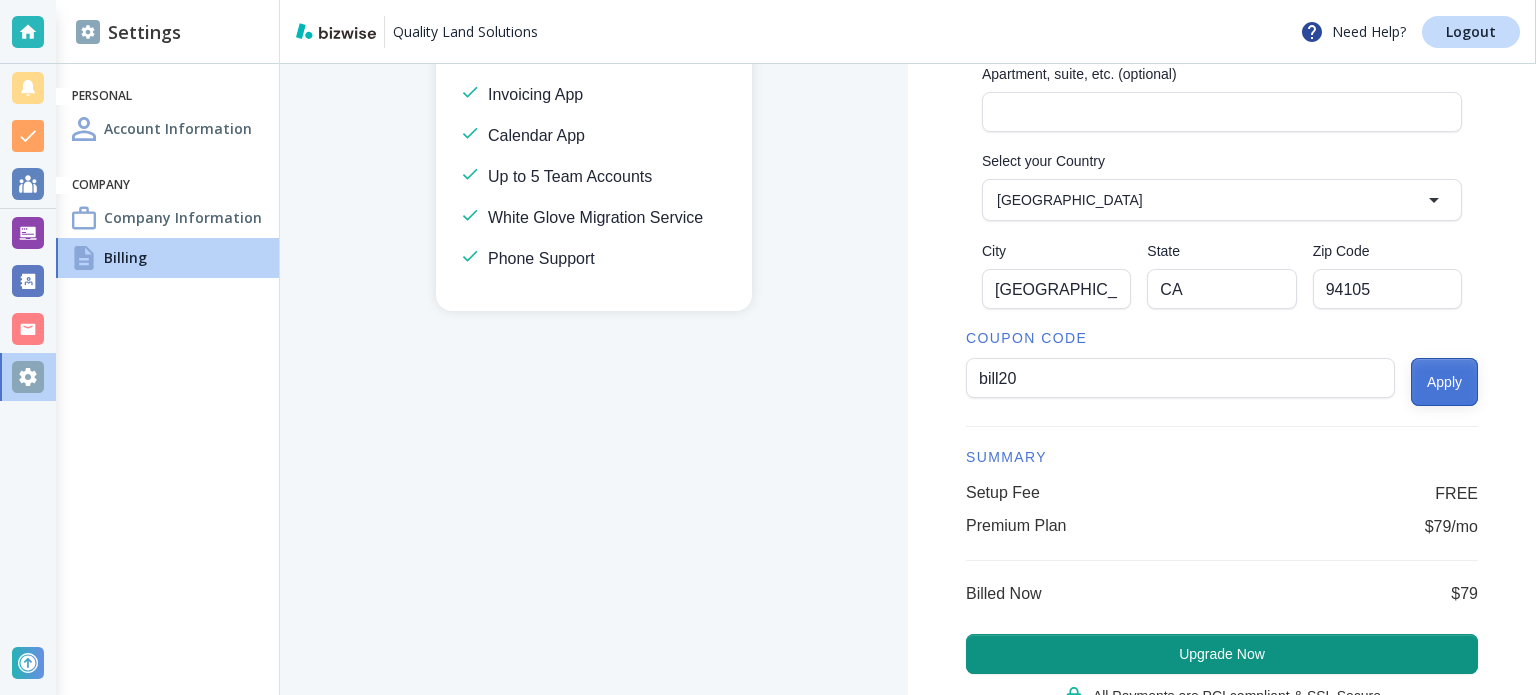 click on "Apply" at bounding box center [1444, 382] 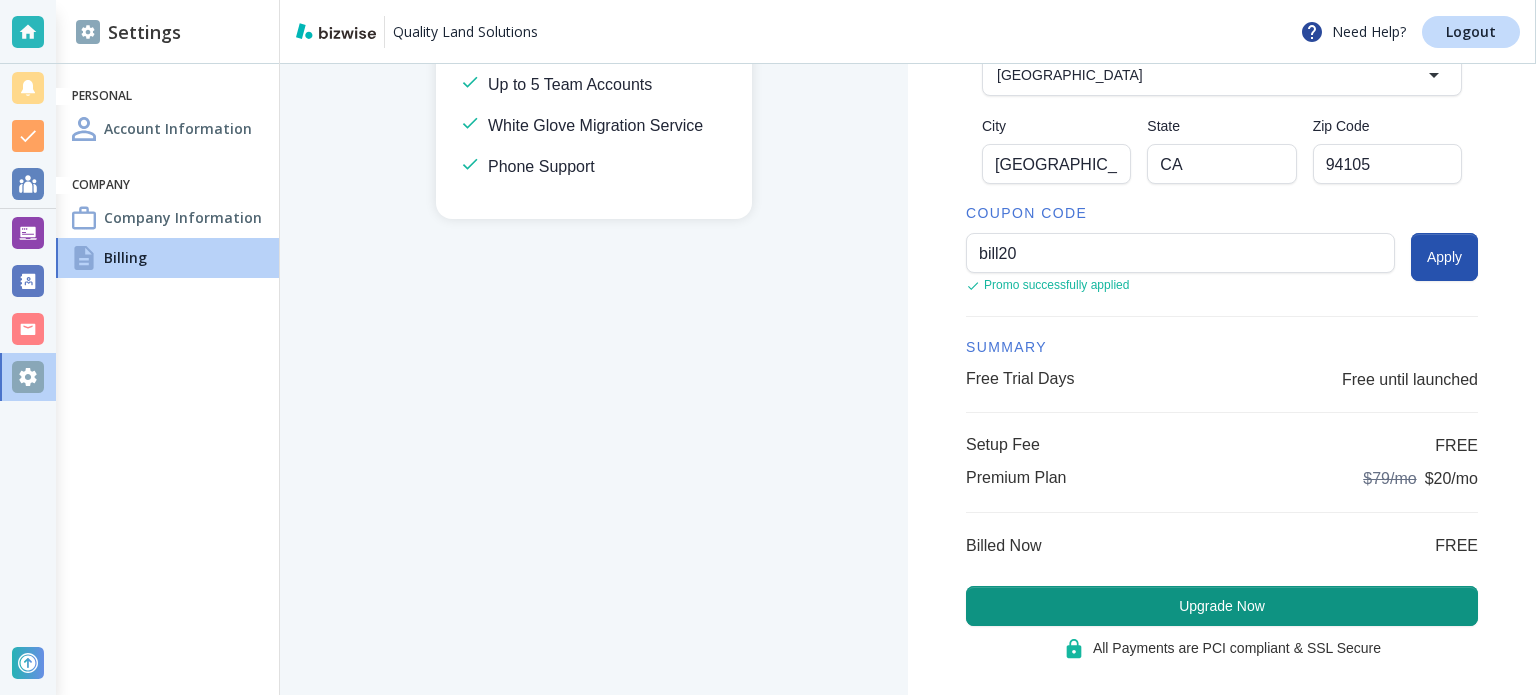 scroll, scrollTop: 748, scrollLeft: 0, axis: vertical 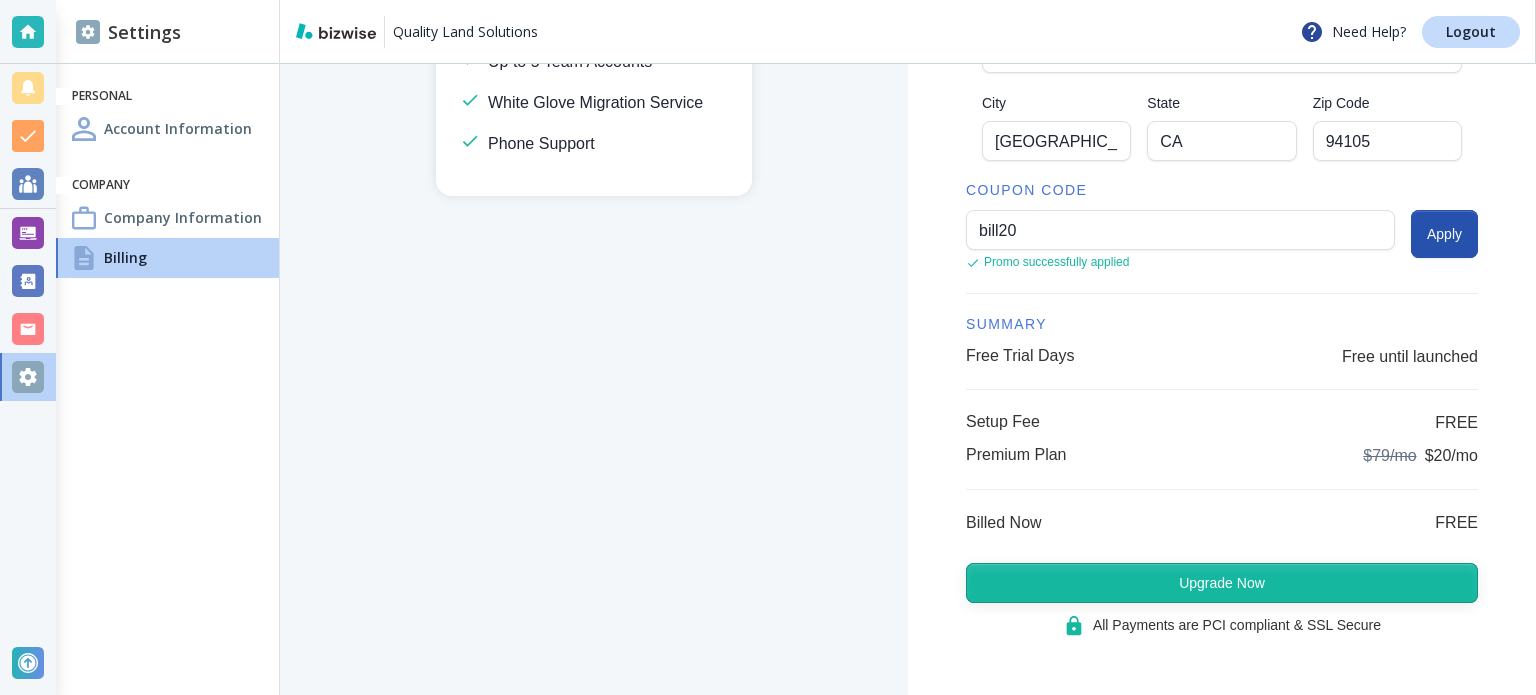click on "Upgrade Now" 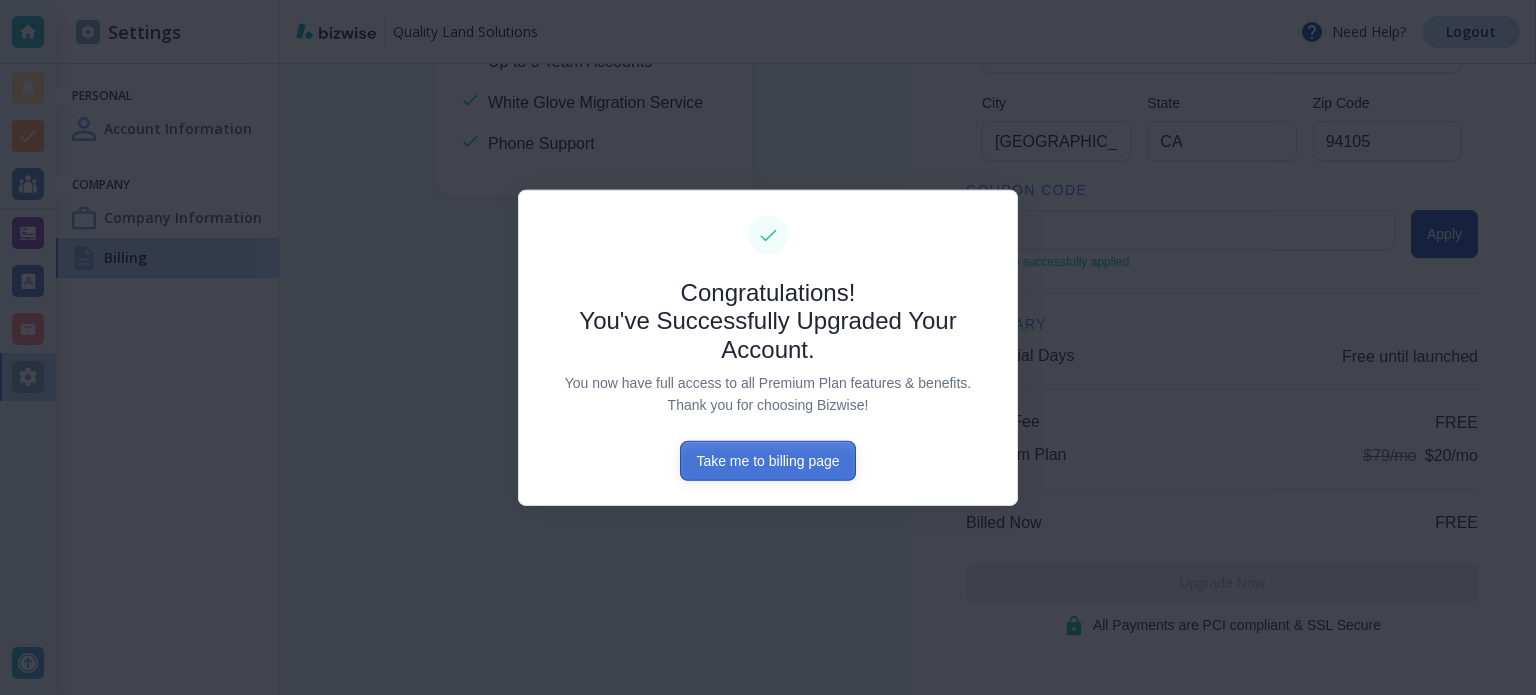 click on "Take me to billing page" at bounding box center [767, 461] 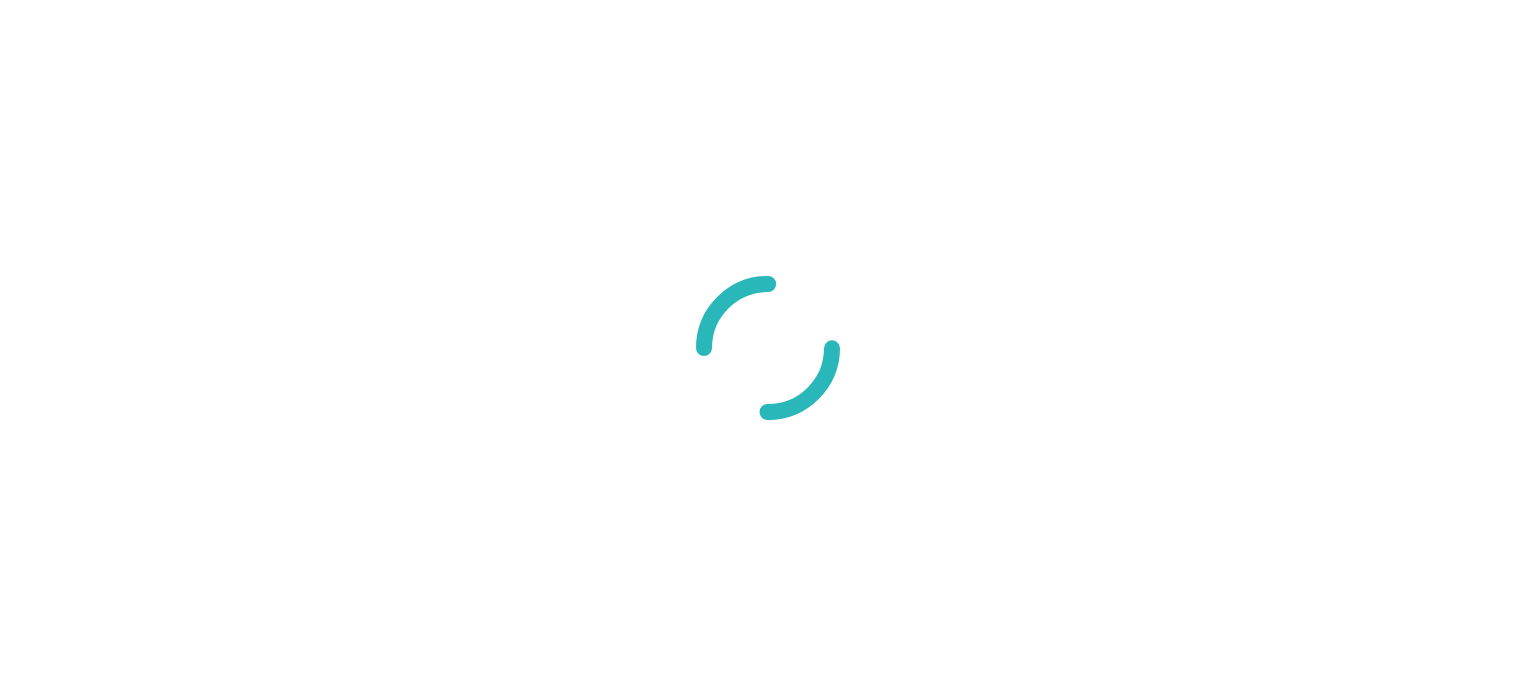scroll, scrollTop: 0, scrollLeft: 0, axis: both 